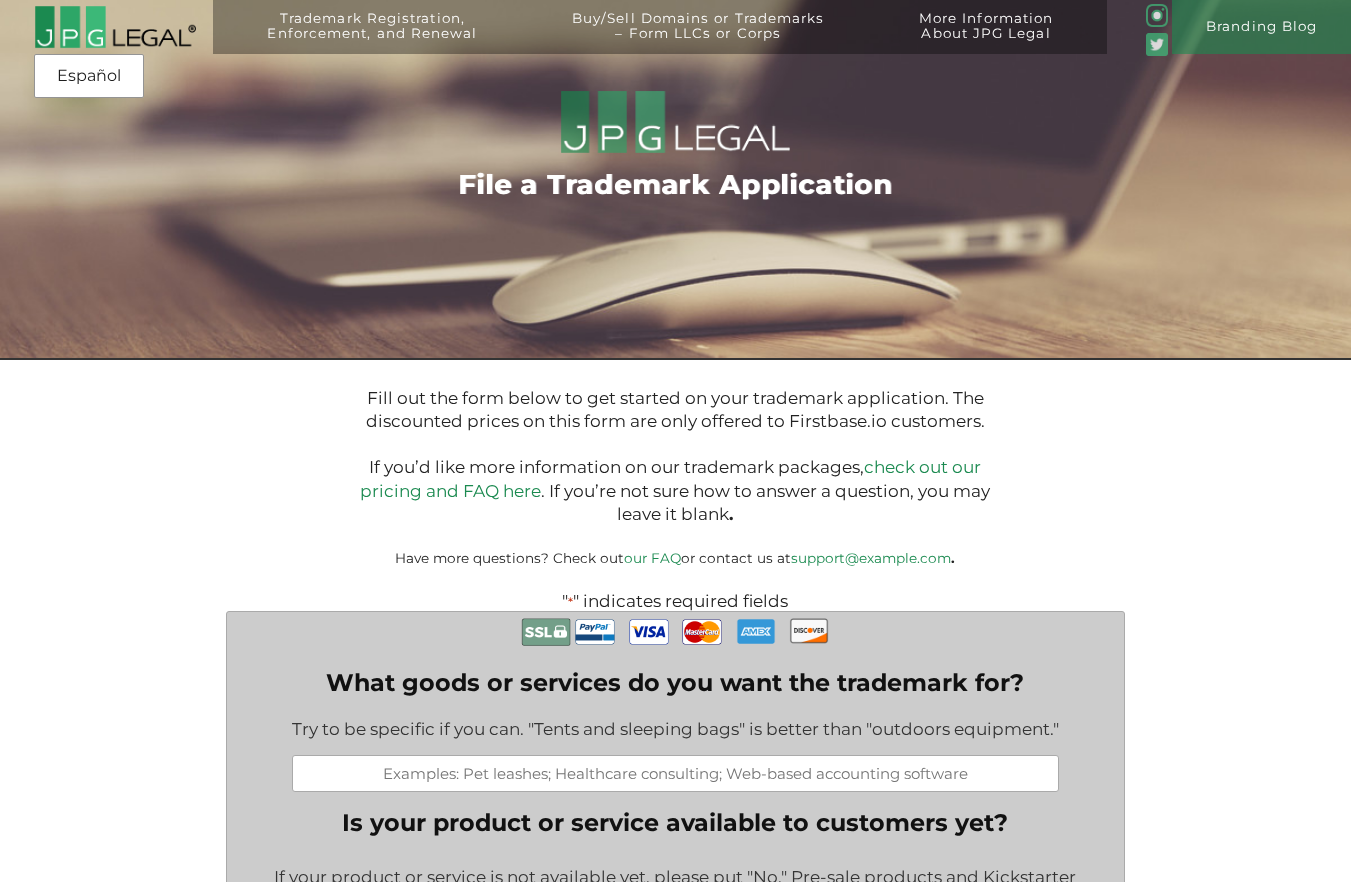 scroll, scrollTop: 0, scrollLeft: 0, axis: both 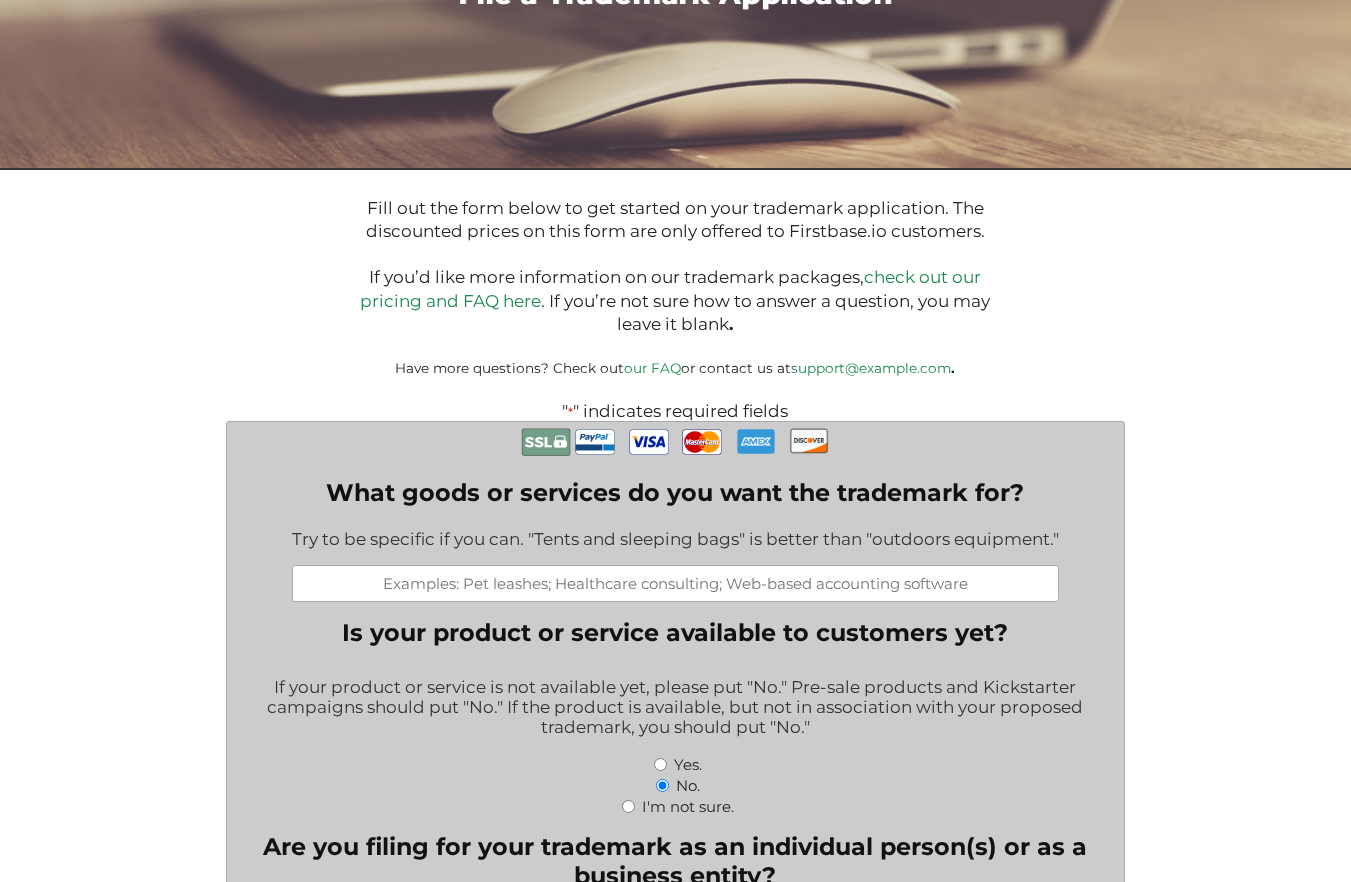 click on "What goods or services do you want the trademark for?" at bounding box center (675, 583) 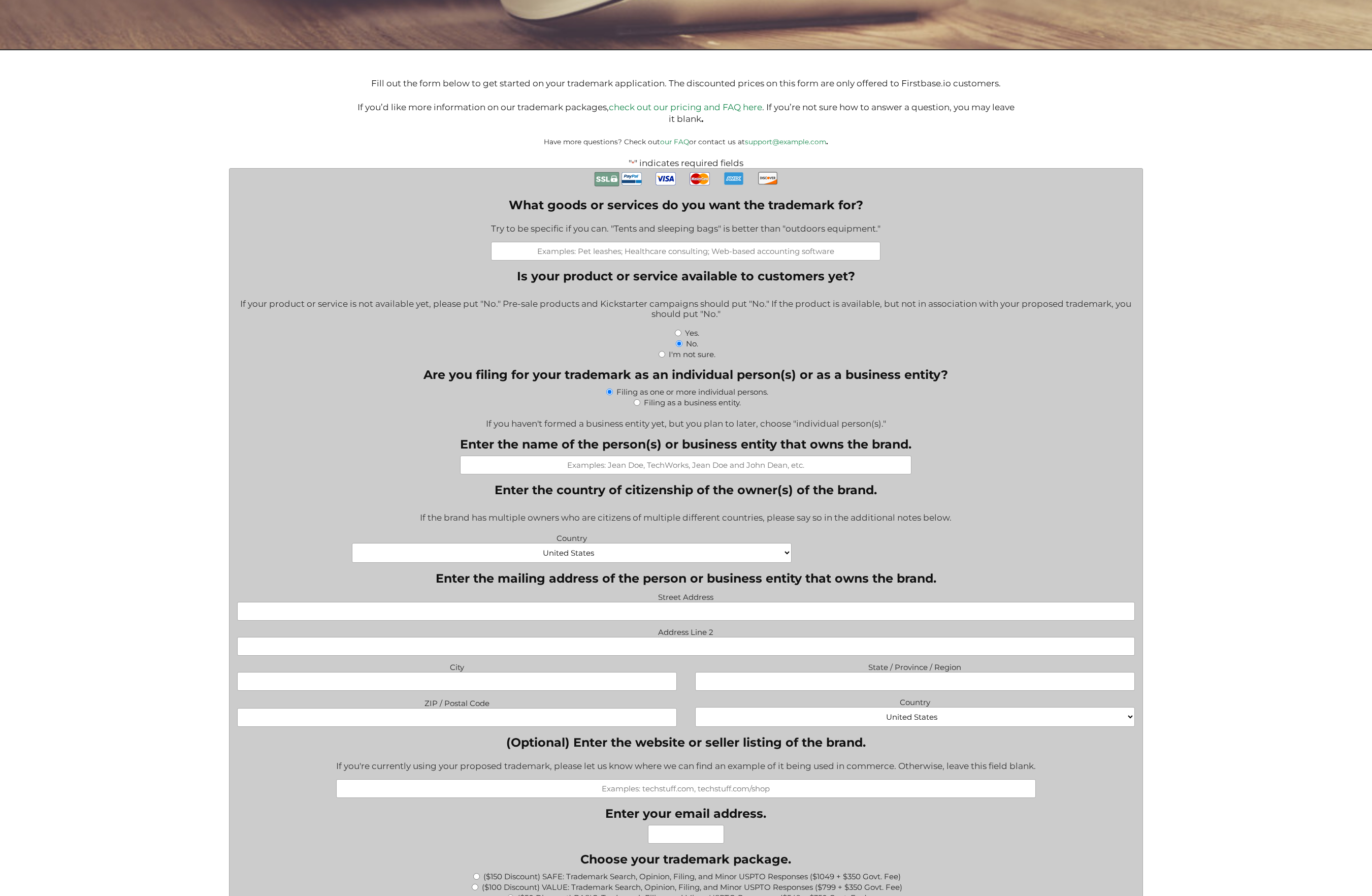 scroll, scrollTop: 300, scrollLeft: 0, axis: vertical 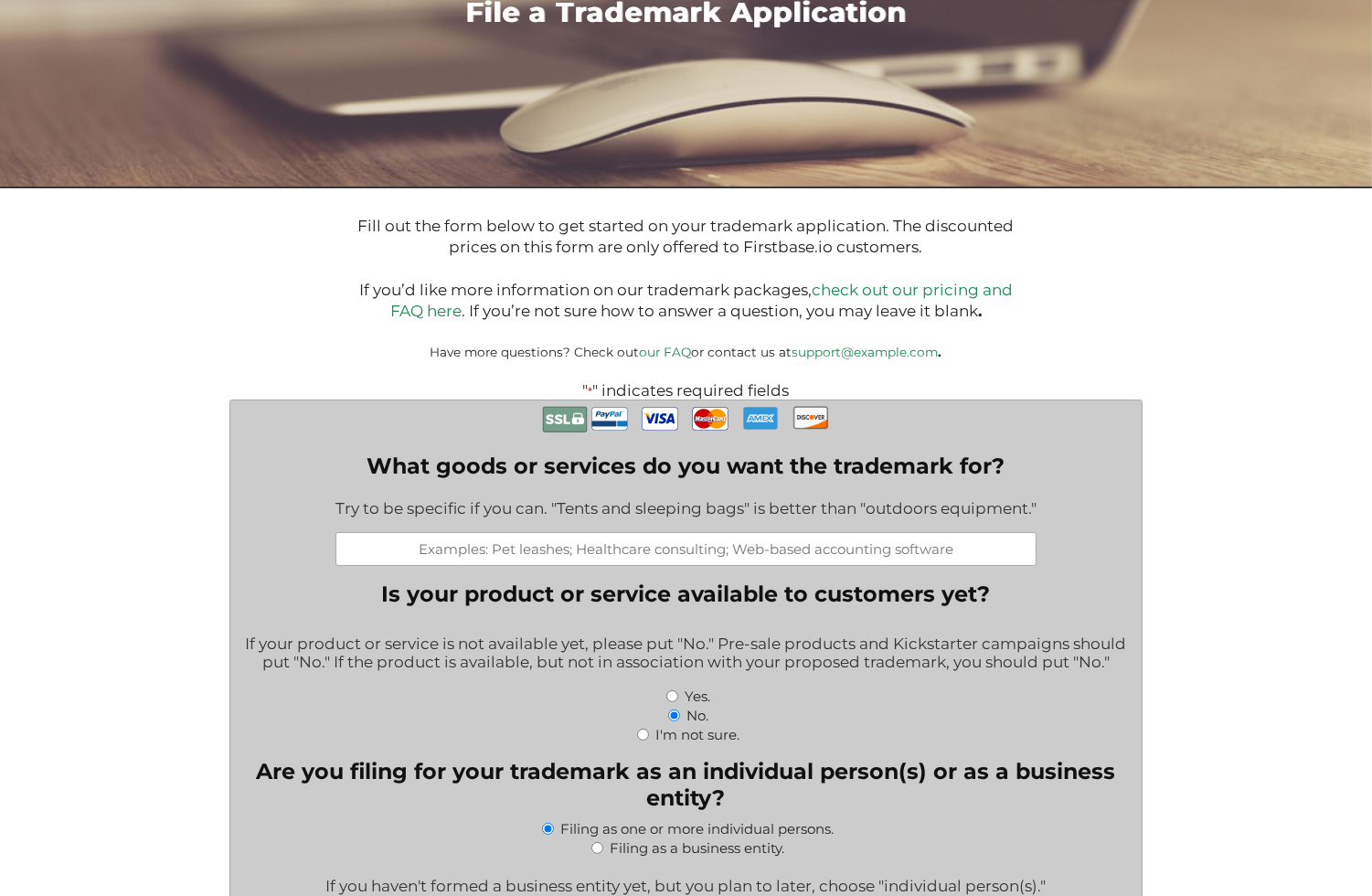 paste on "Downloadable mobile software application for task management, employee training, gamification, and performance tracking in the hospitality industry, namely restaurants, hotels, bars, nightclubs, and event venues." 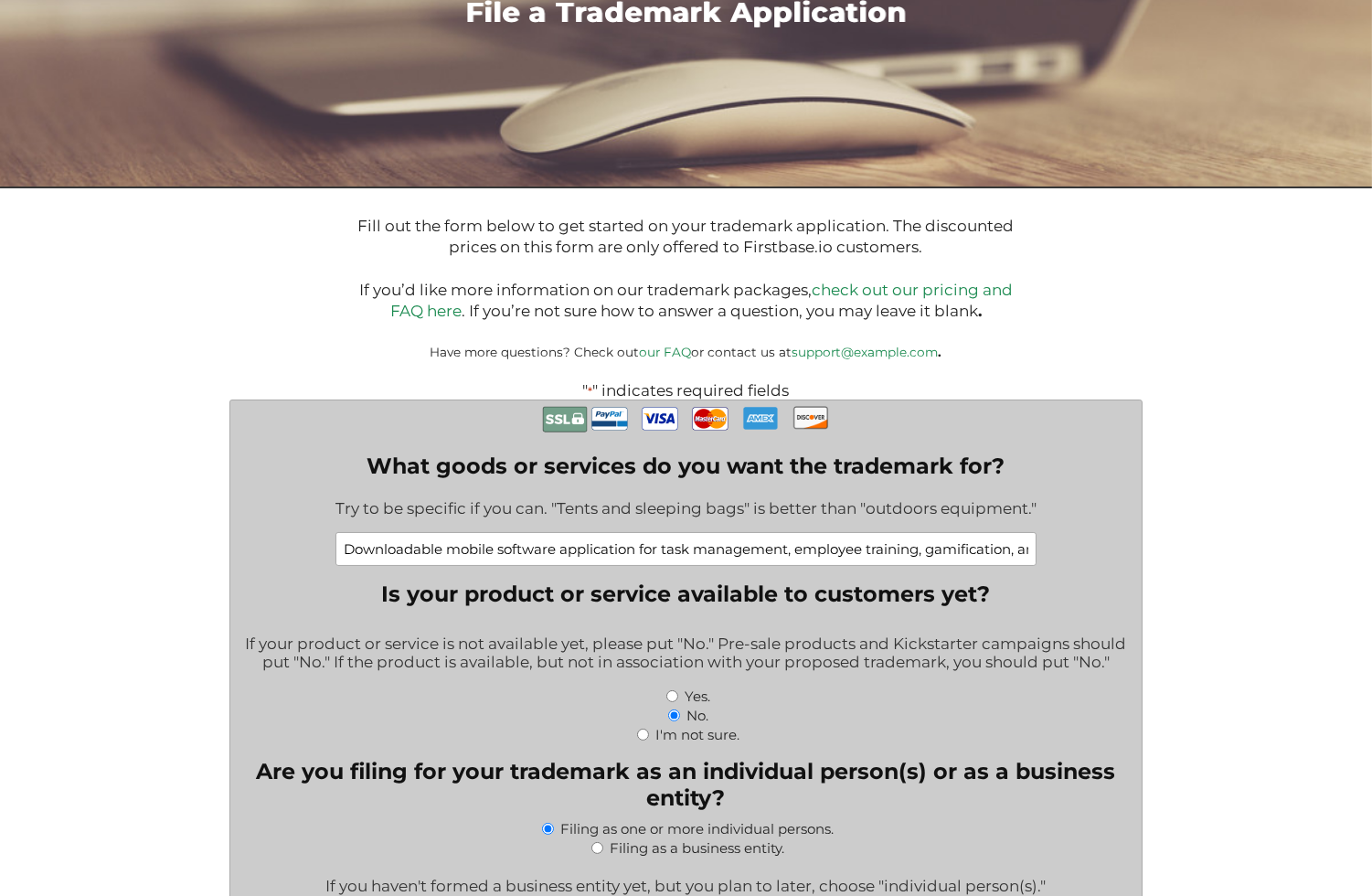 scroll, scrollTop: 0, scrollLeft: 783, axis: horizontal 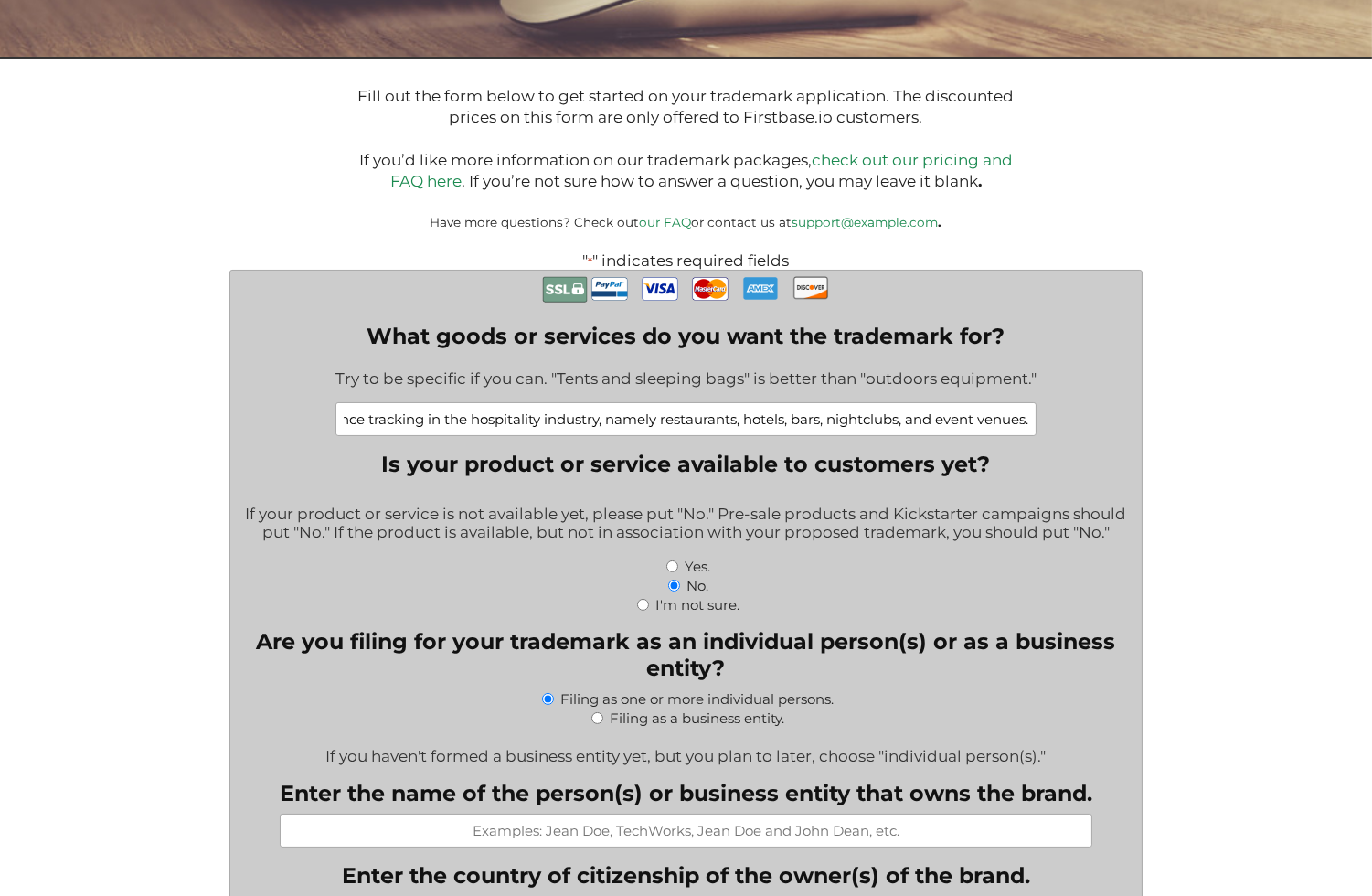 type on "Downloadable mobile software application for task management, employee training, gamification, and performance tracking in the hospitality industry, namely restaurants, hotels, bars, nightclubs, and event venues." 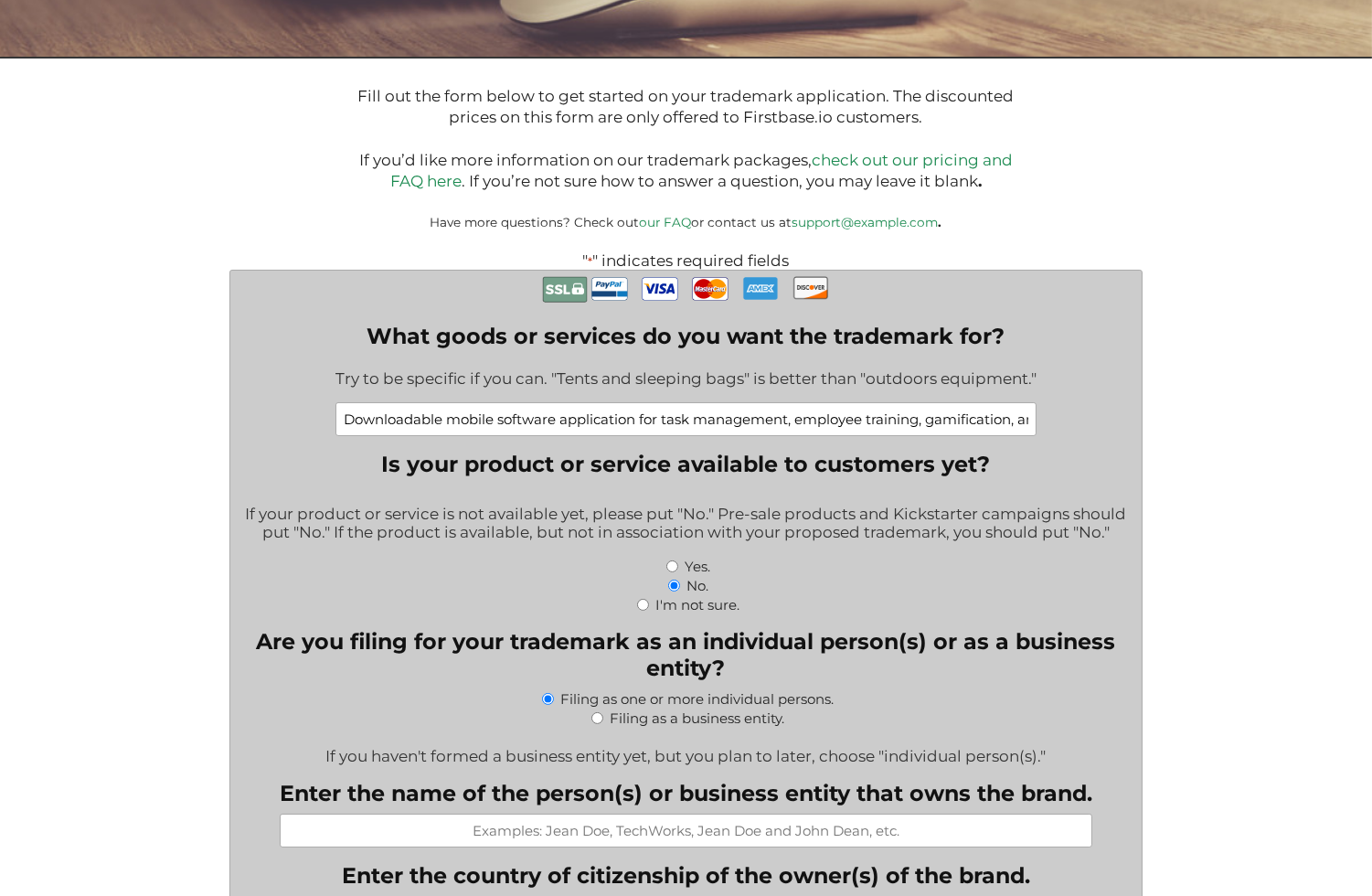 click on "Yes." at bounding box center (672, 566) 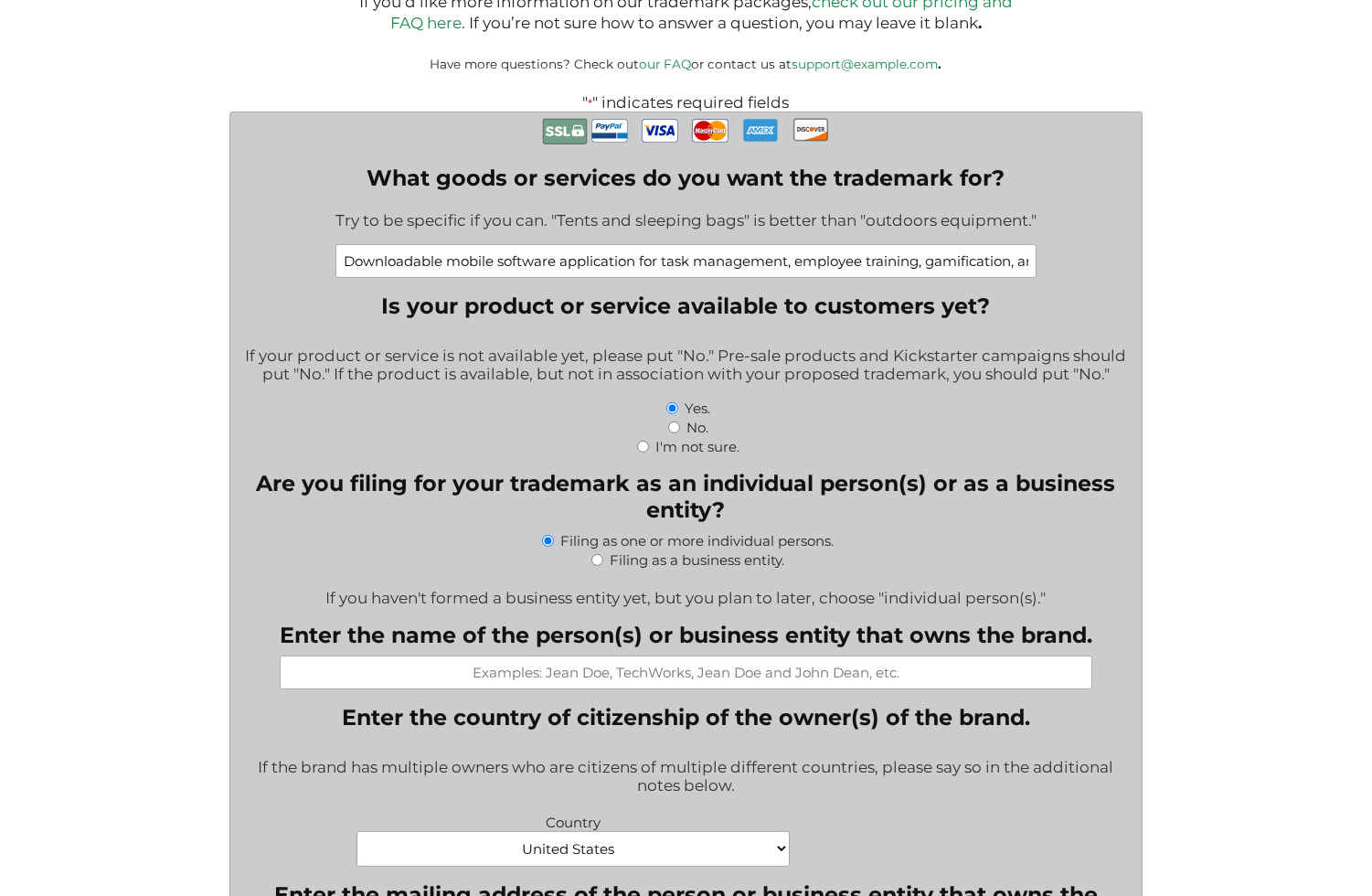 scroll, scrollTop: 469, scrollLeft: 0, axis: vertical 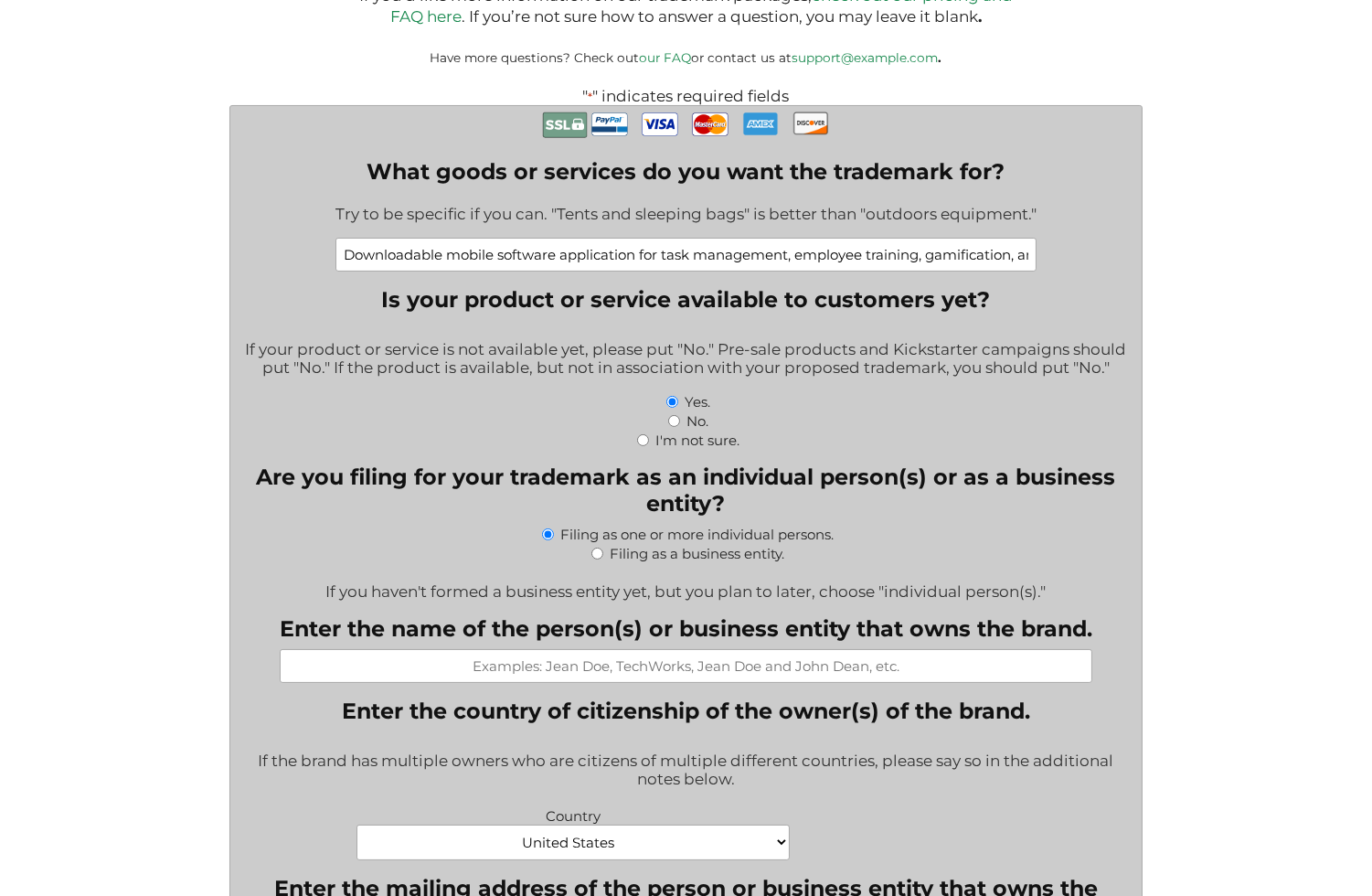 click on "Filing as a business entity." at bounding box center (697, 553) 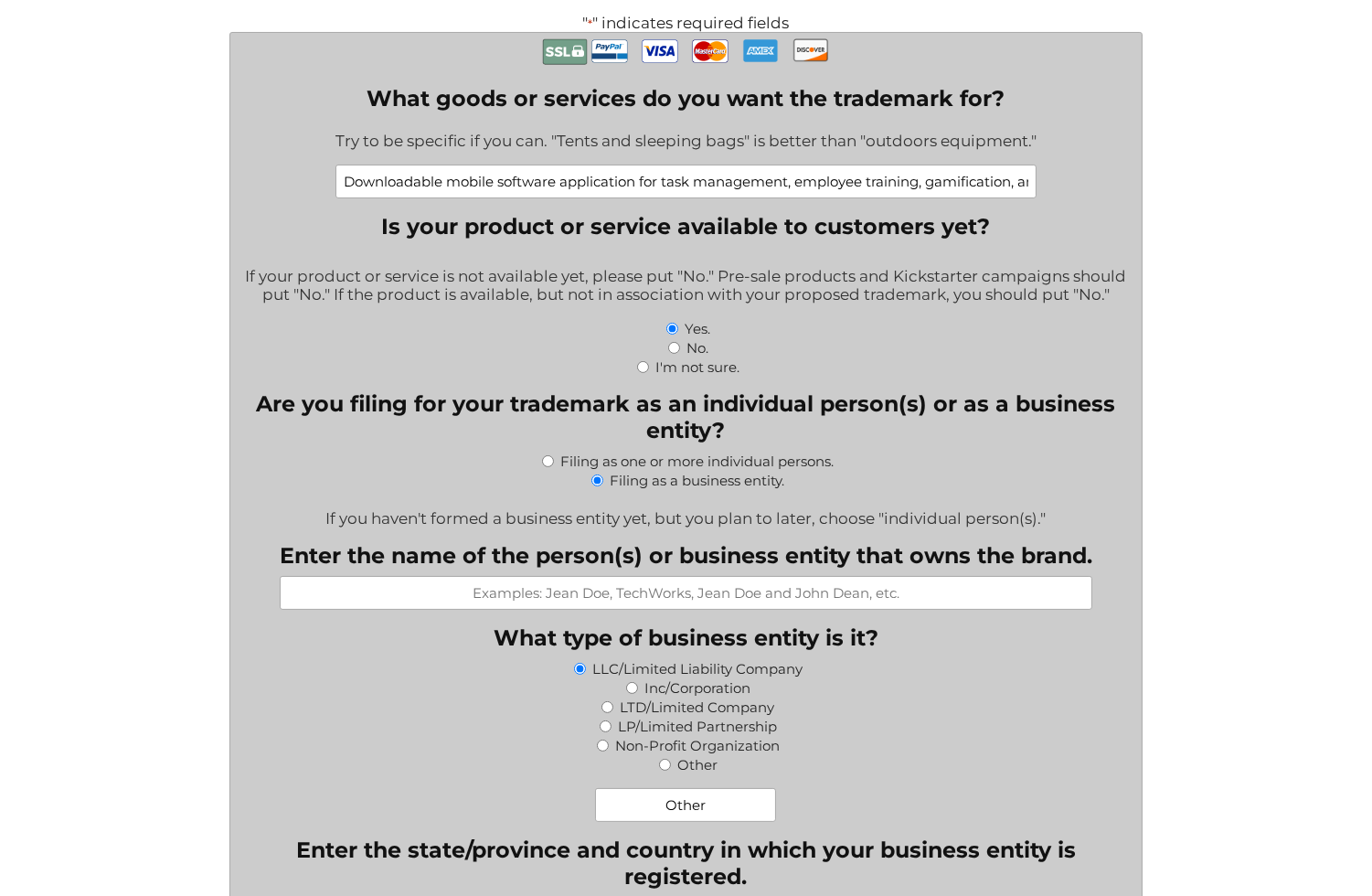 scroll, scrollTop: 543, scrollLeft: 0, axis: vertical 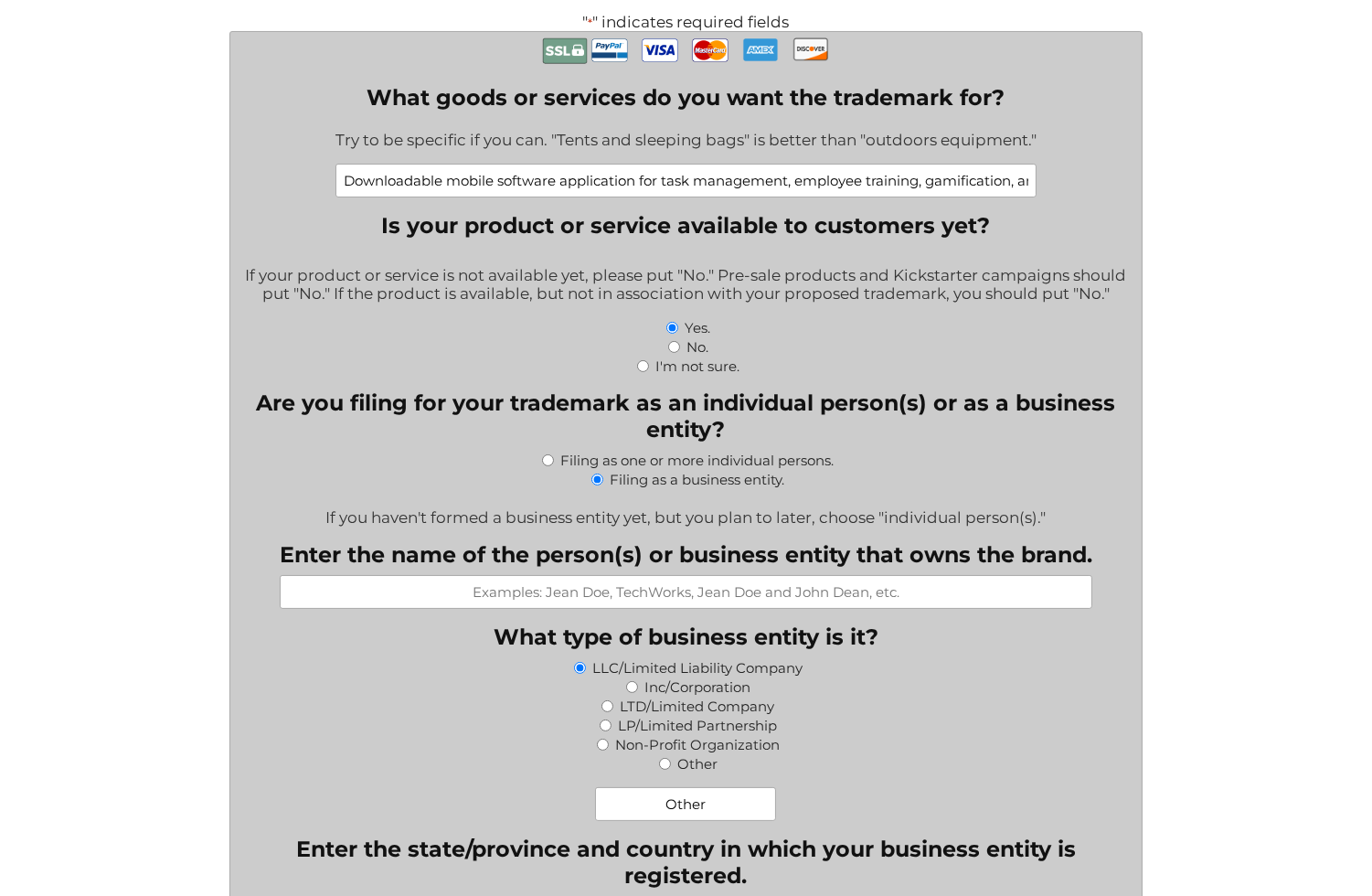 click on "Enter the name of the person(s) or business entity that owns the brand." at bounding box center [686, 592] 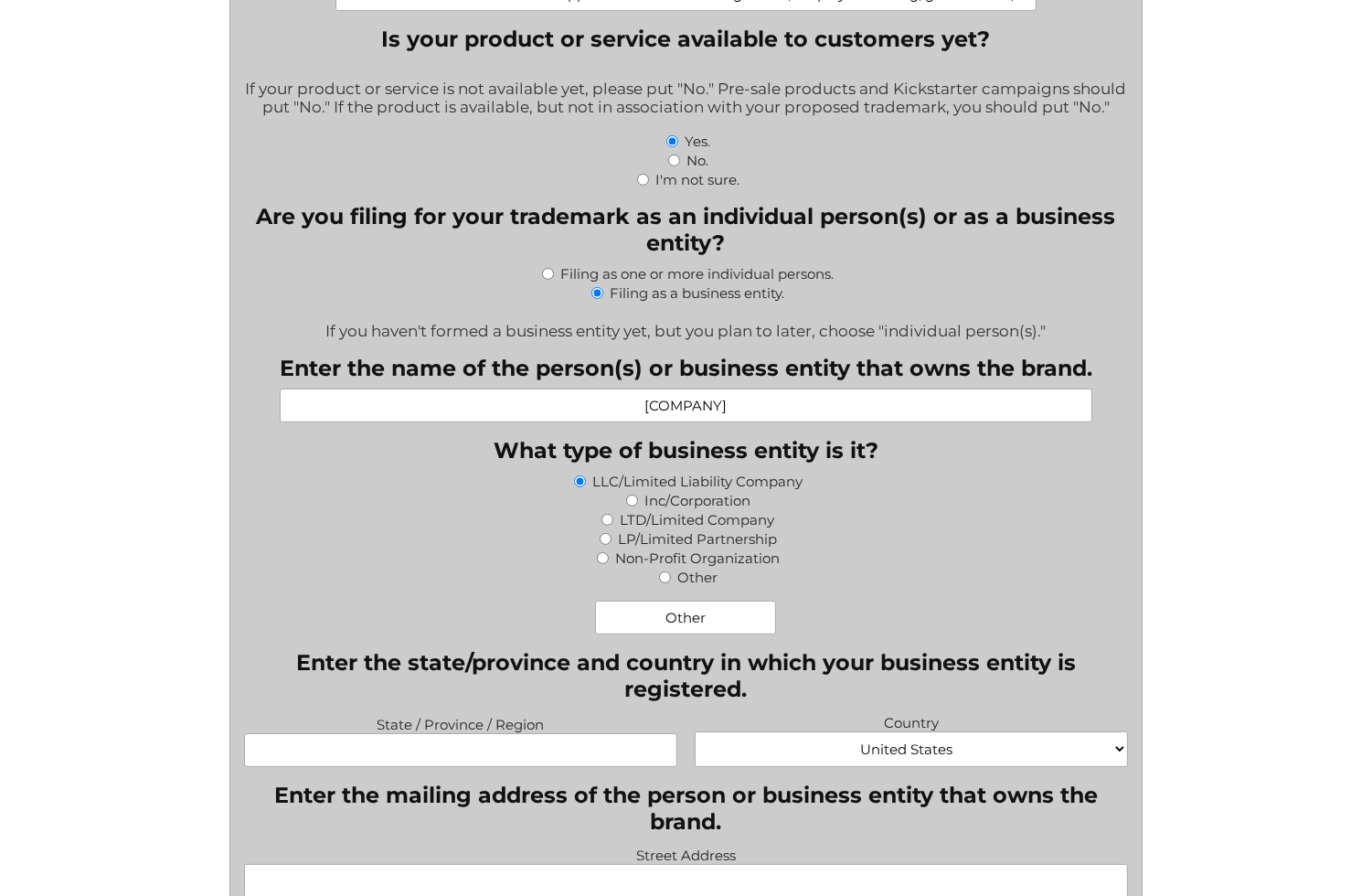 scroll, scrollTop: 735, scrollLeft: 0, axis: vertical 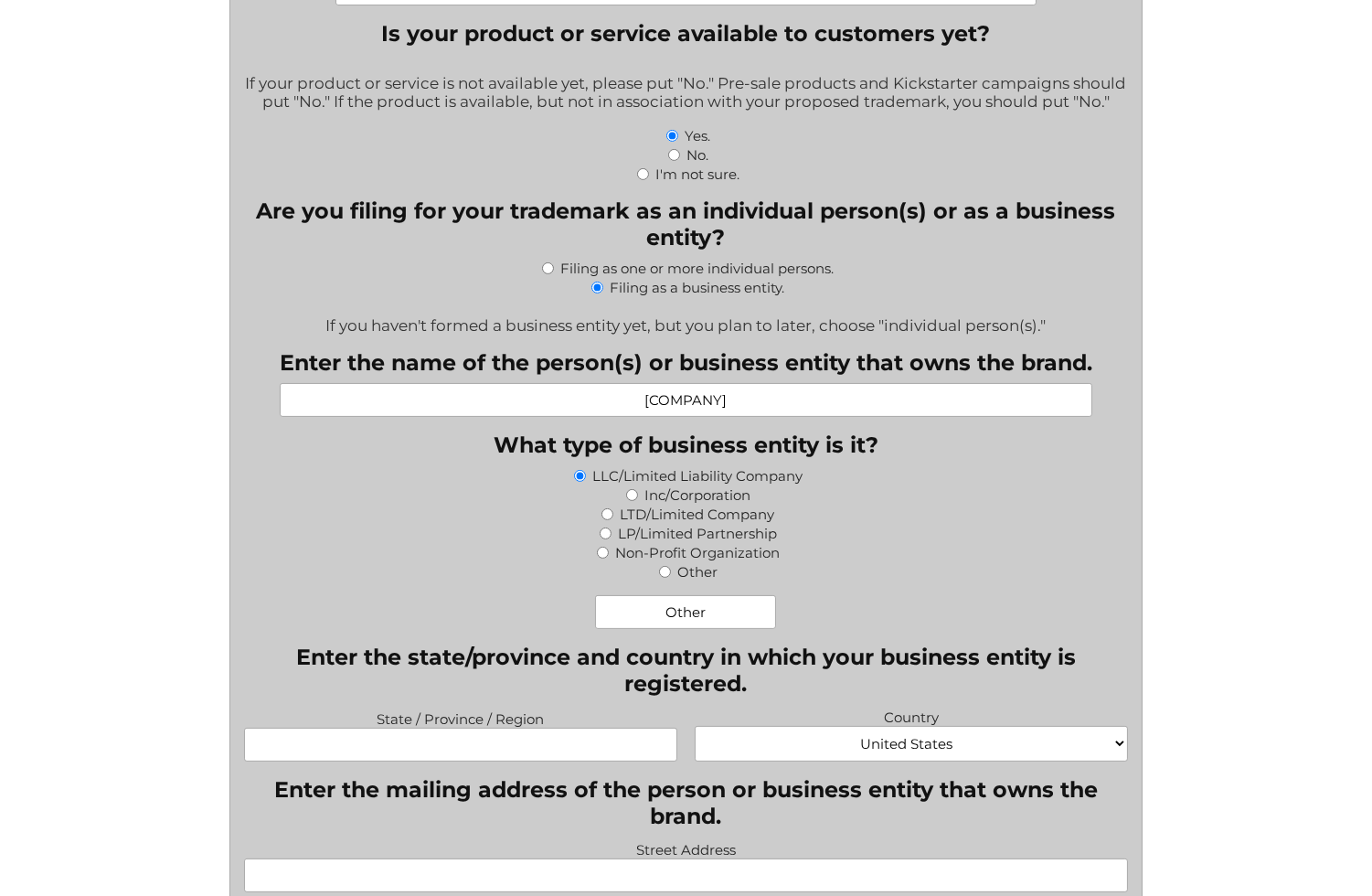 type on "[COMPANY]" 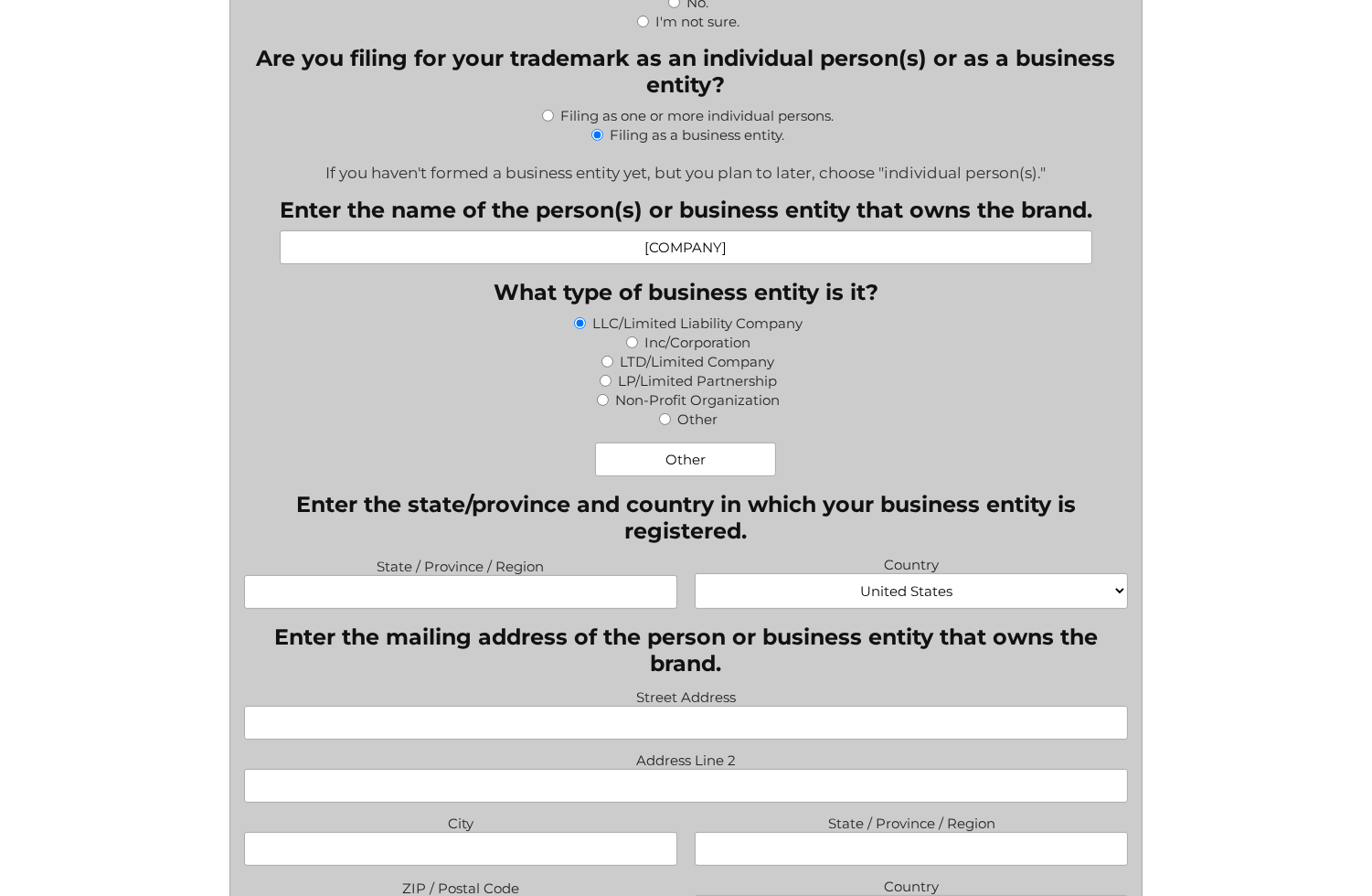 scroll, scrollTop: 892, scrollLeft: 0, axis: vertical 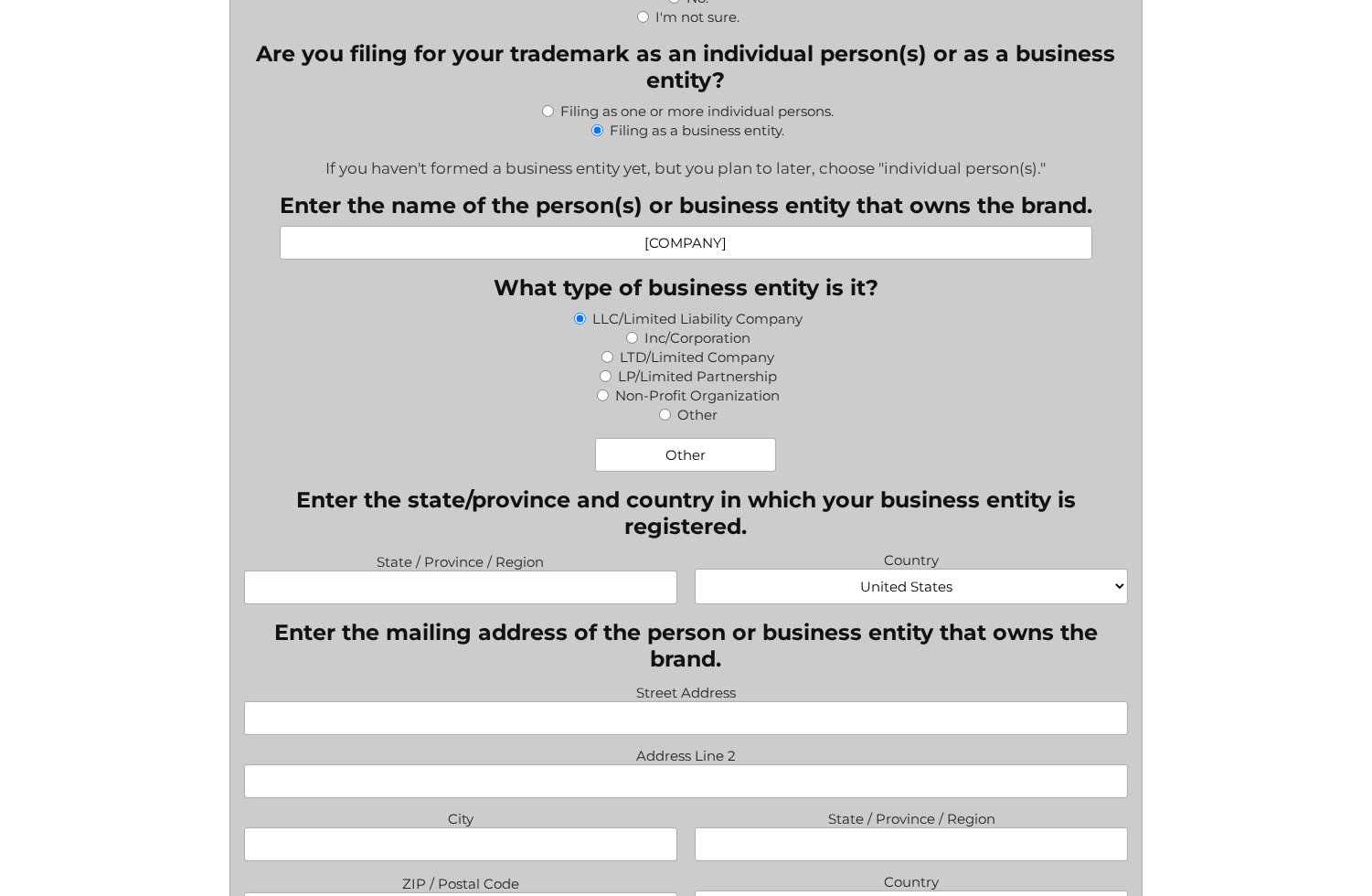 click on "State / Province / Region" at bounding box center [461, 587] 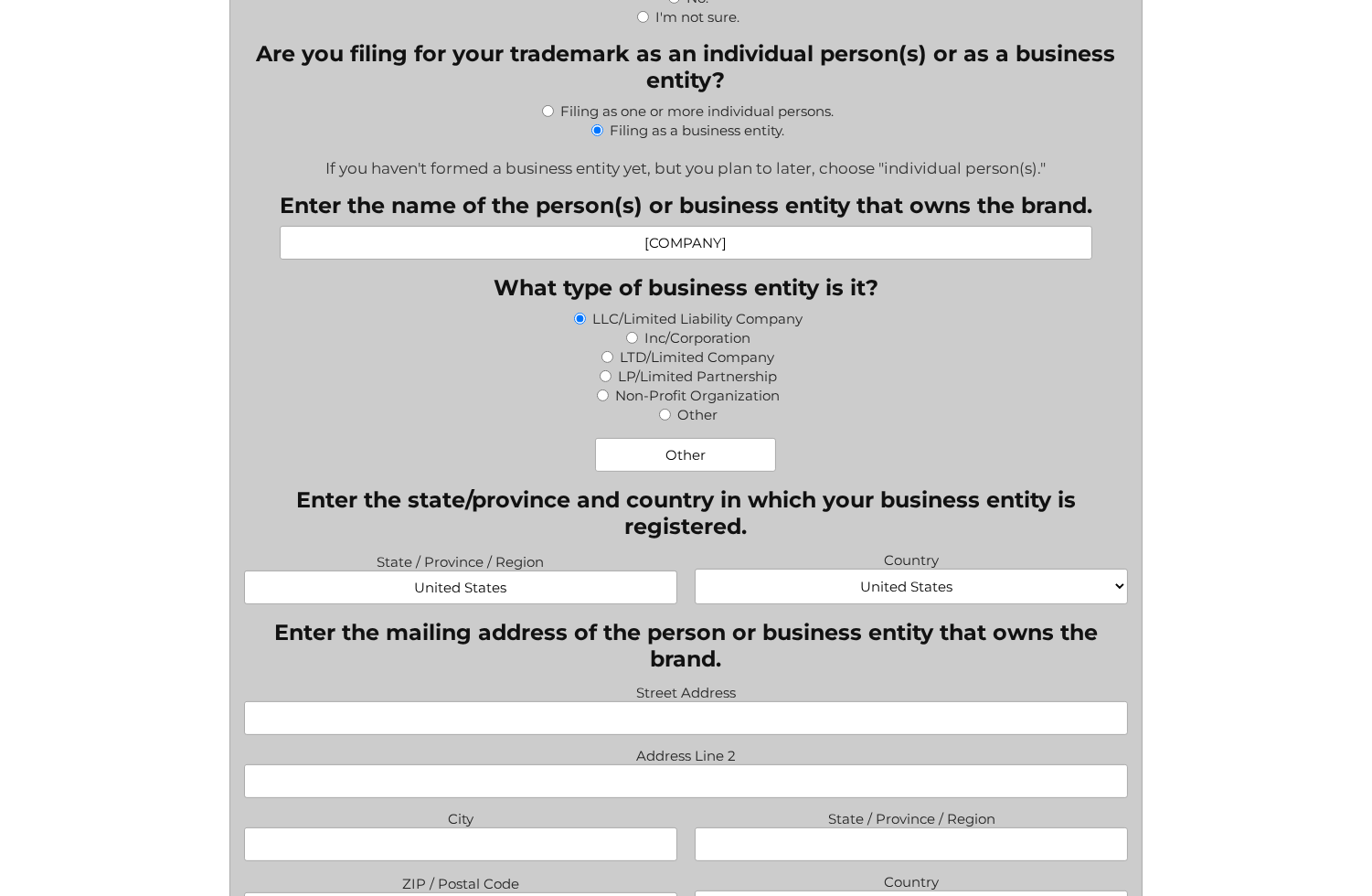 drag, startPoint x: 558, startPoint y: 594, endPoint x: 367, endPoint y: 580, distance: 191.5124 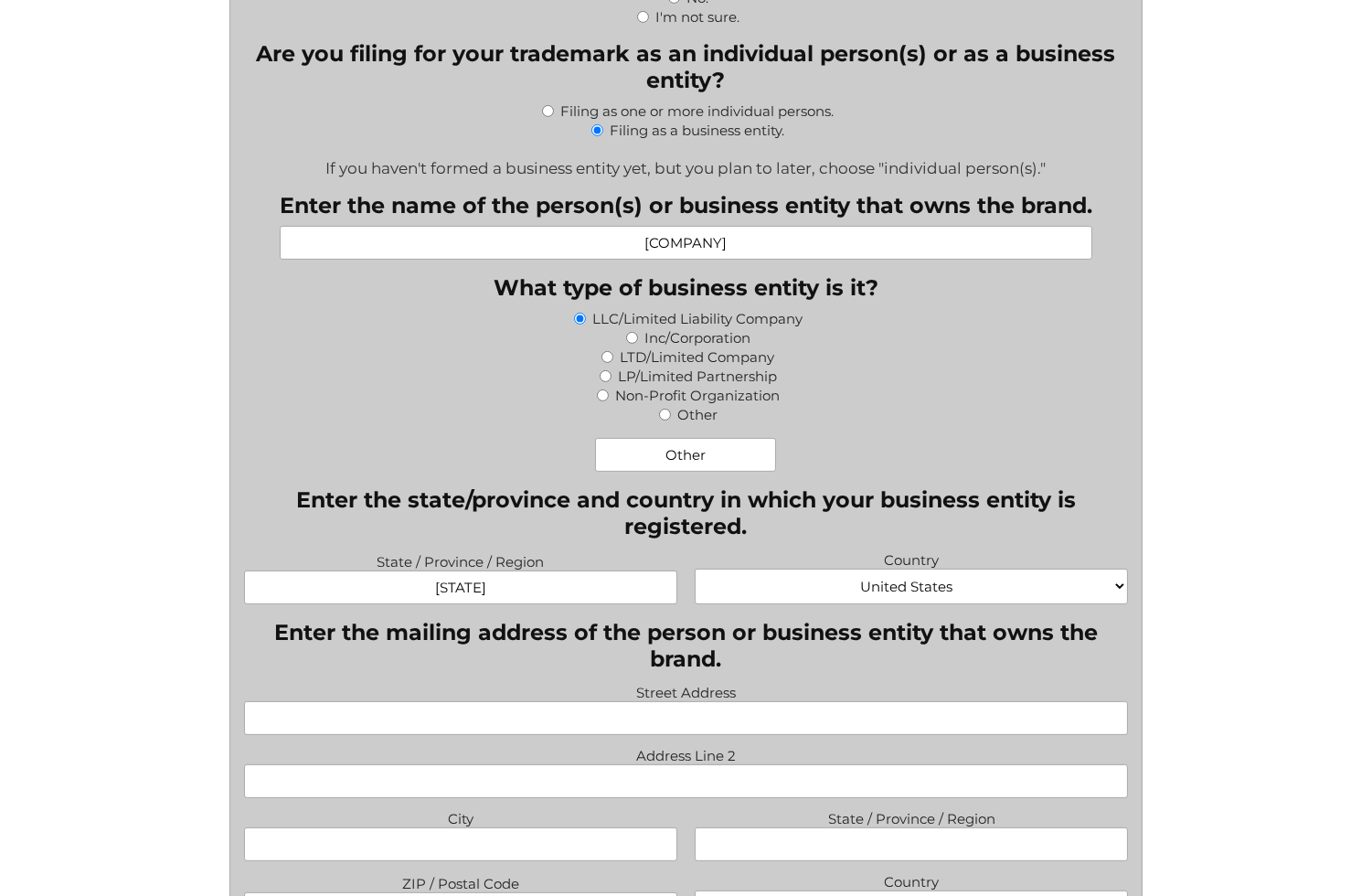 type on "[STATE]" 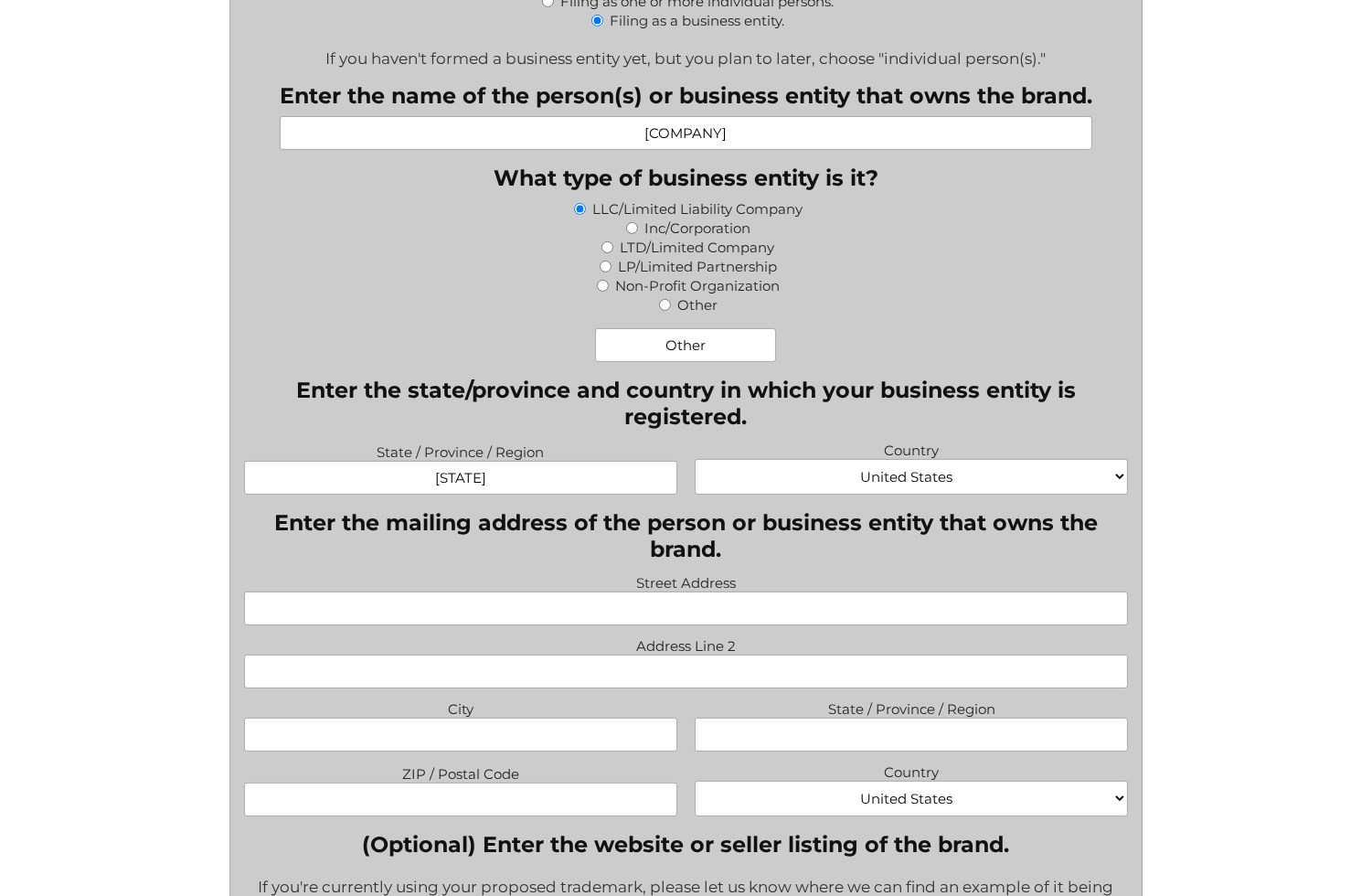 click on "Street Address" at bounding box center (686, 608) 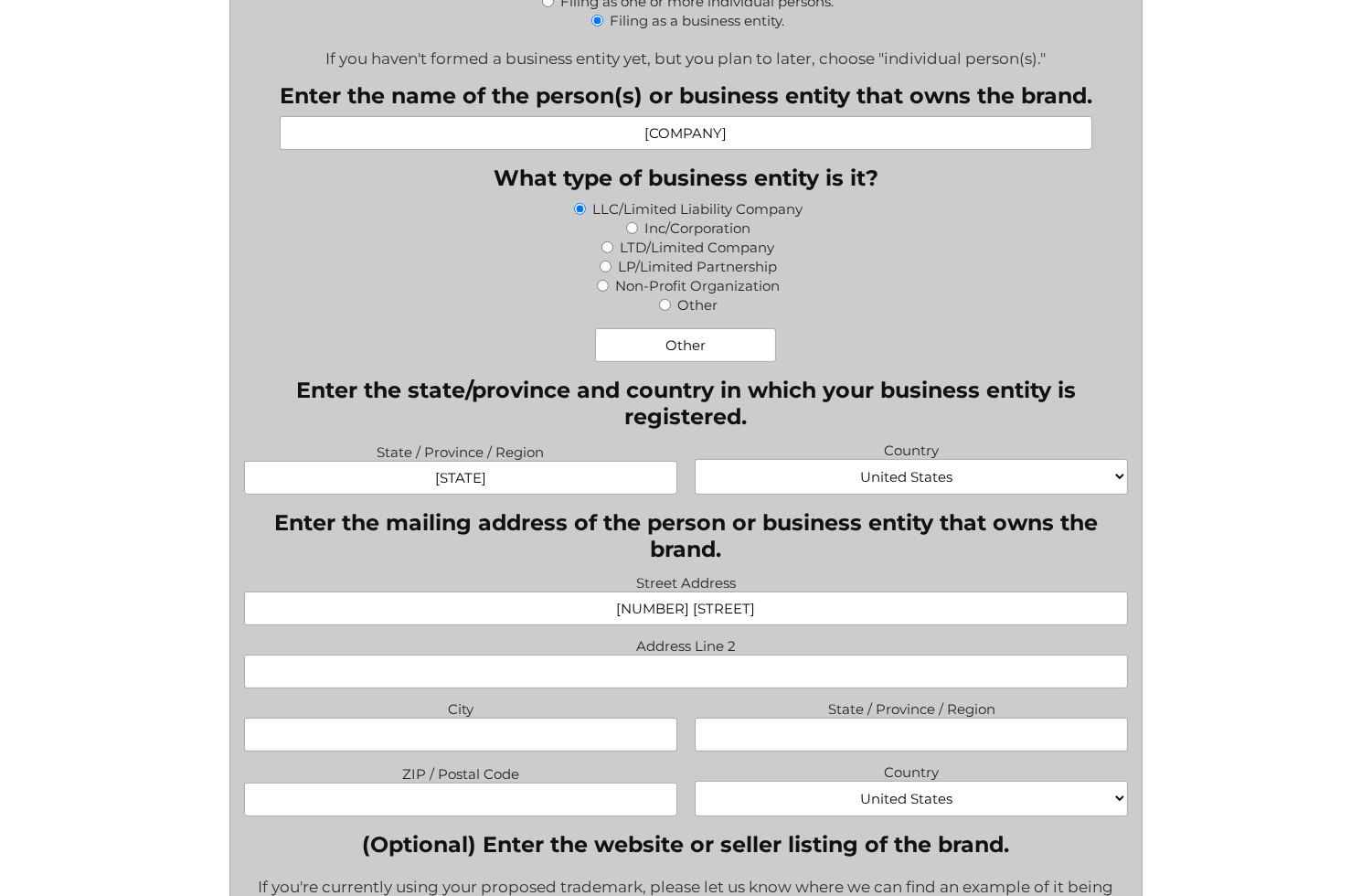 type on "[NUMBER] [STREET]" 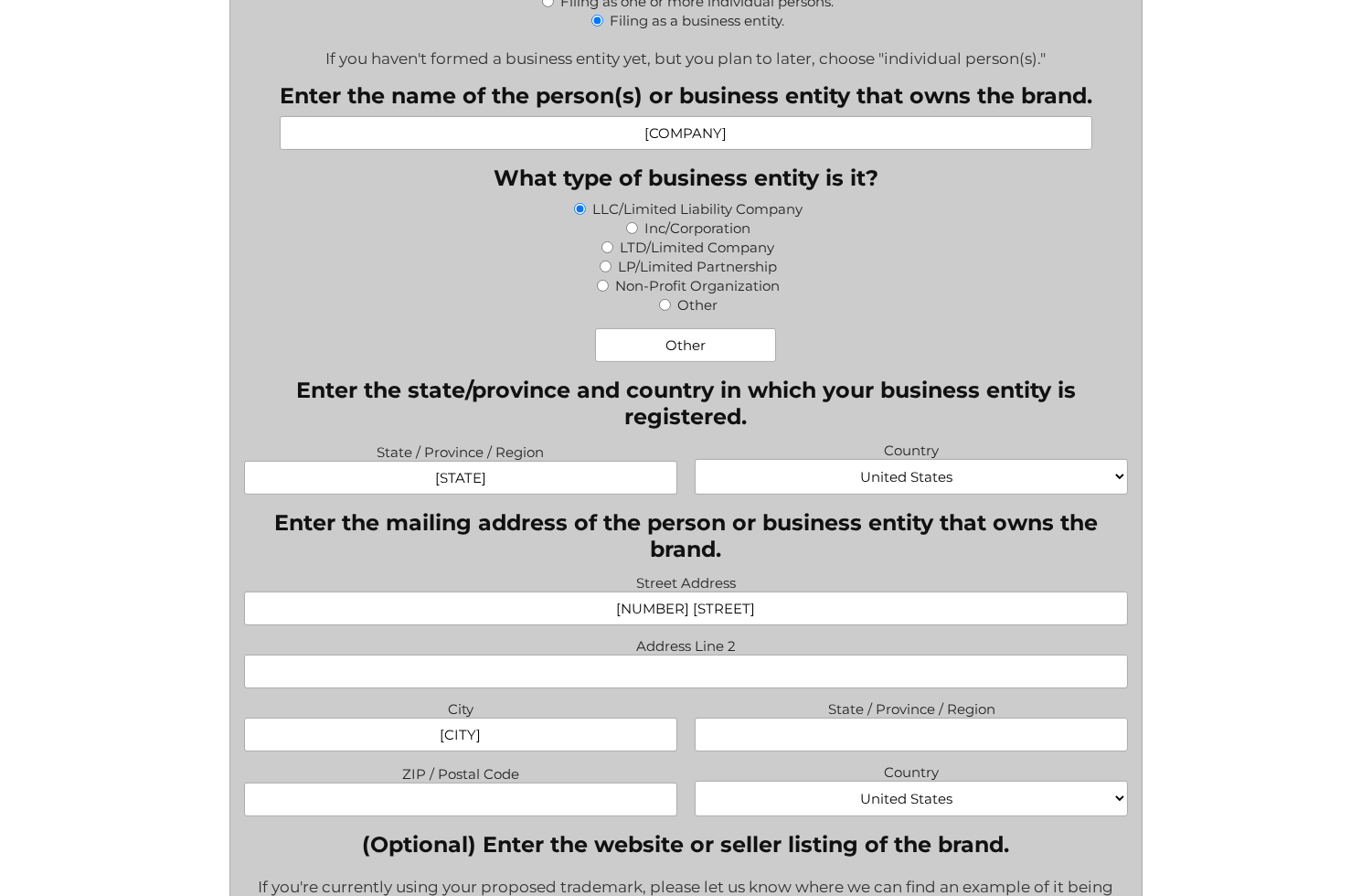 type on "[CITY]" 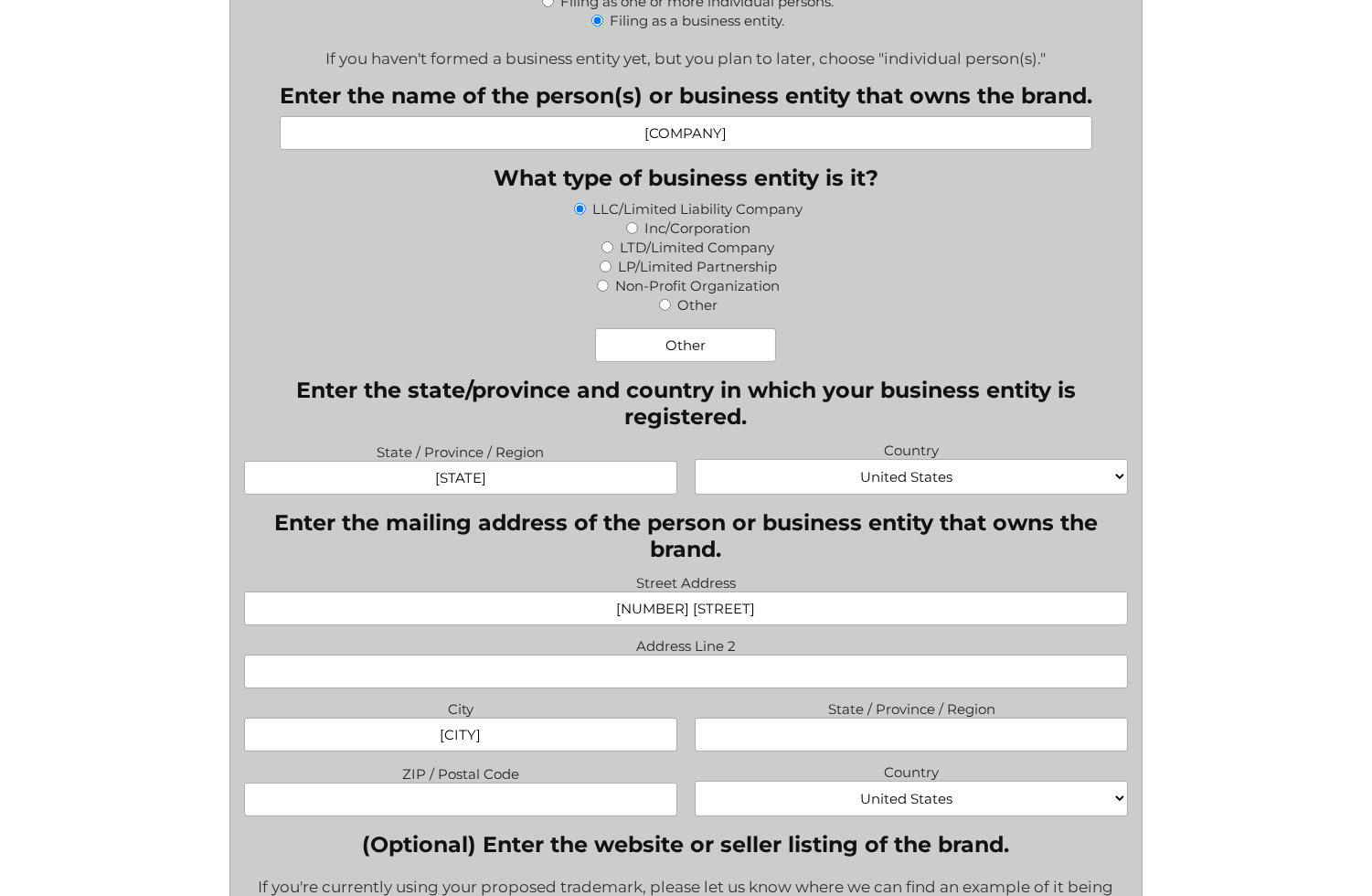 click on "Address Line 2" at bounding box center [686, 671] 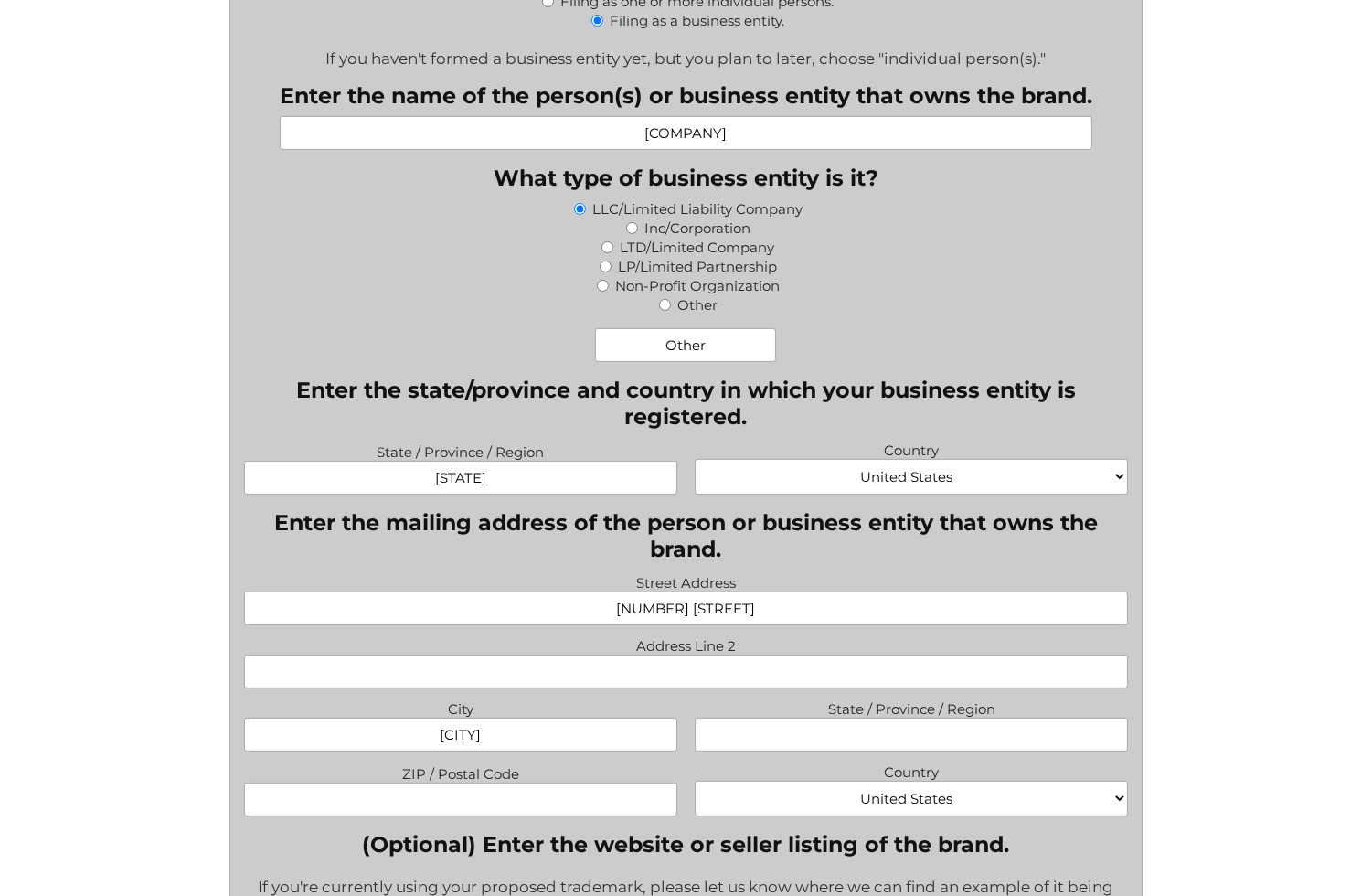 paste on "Suite 8568" 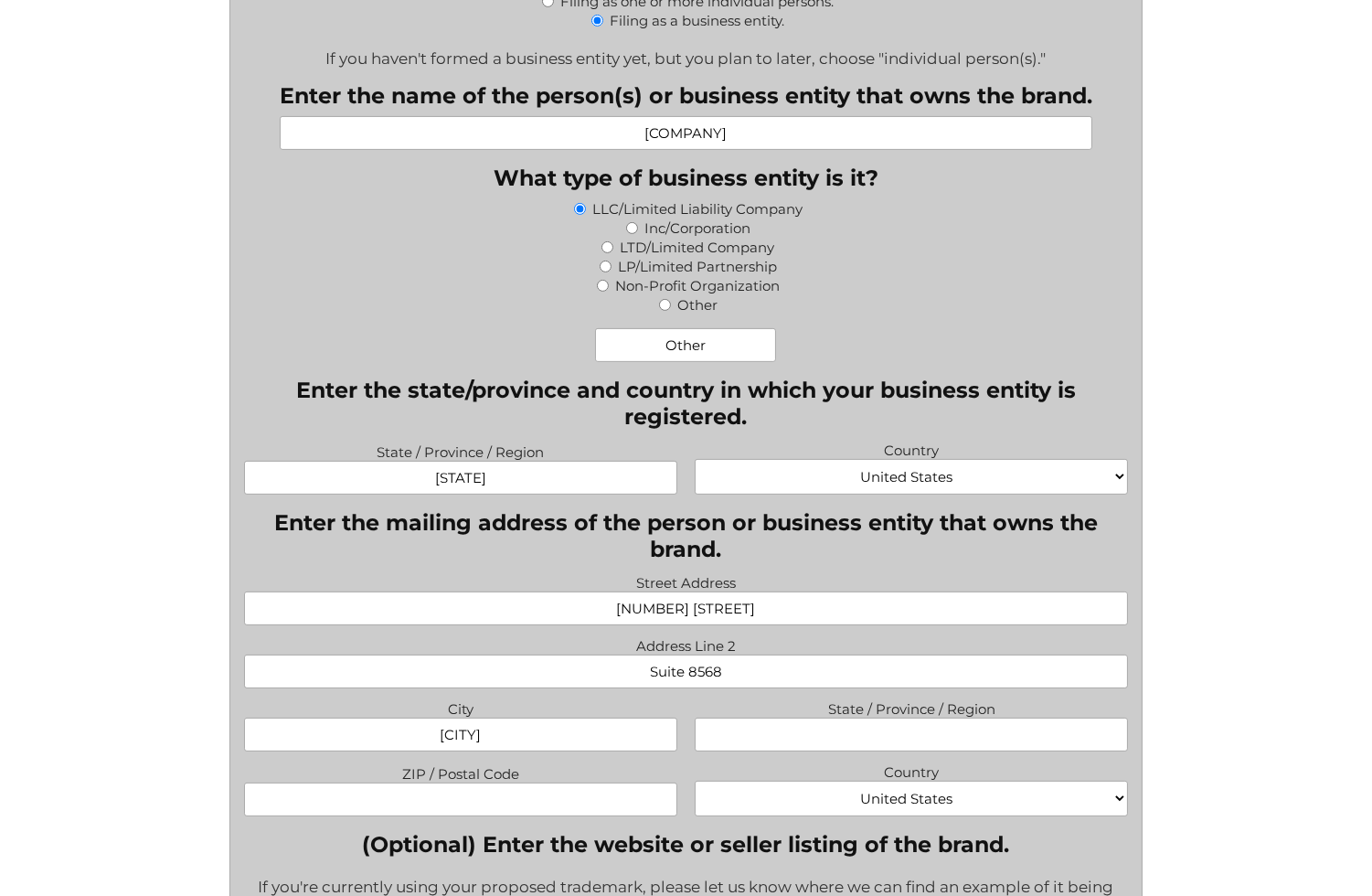 type on "Suite 8568" 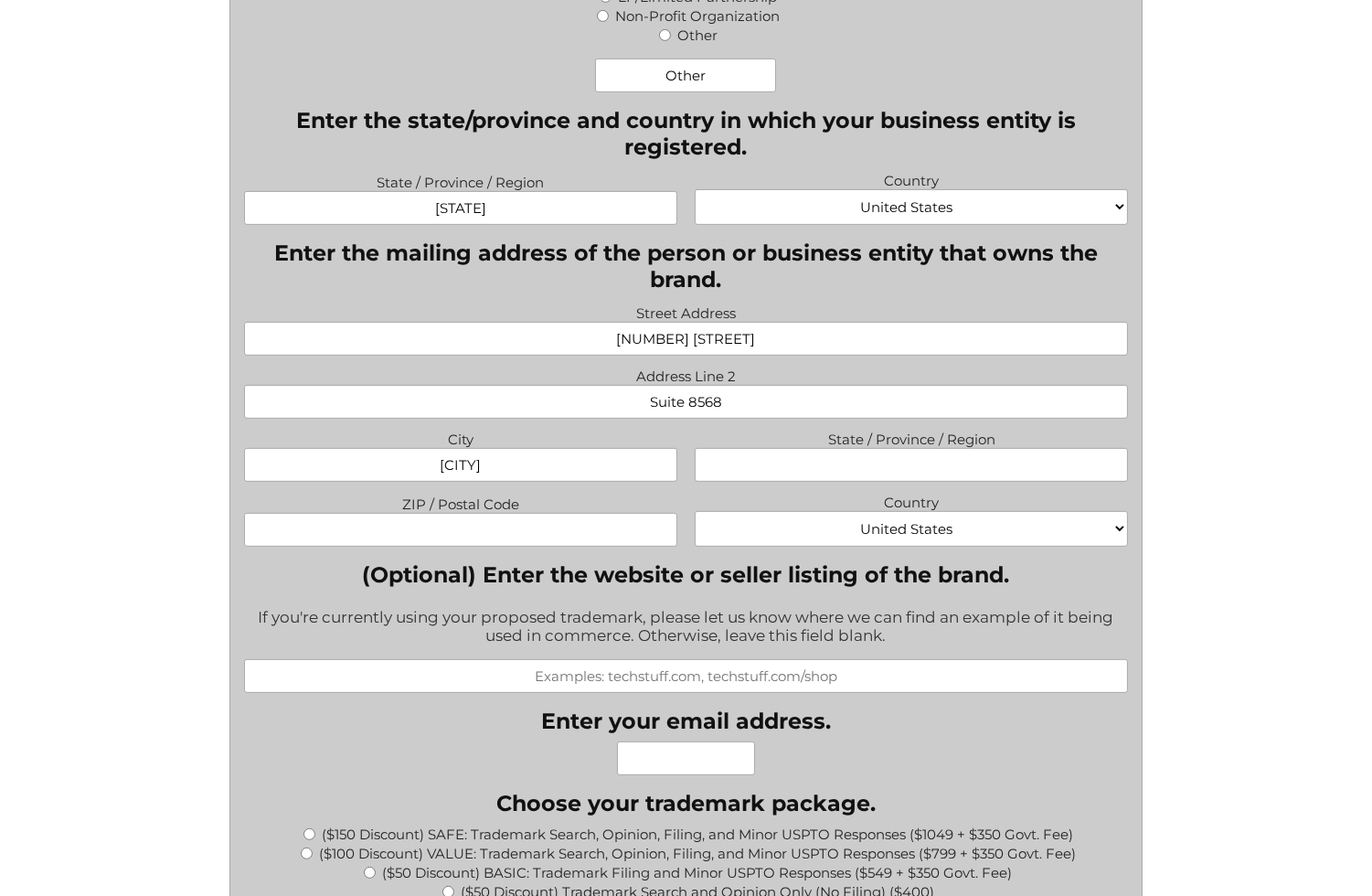 scroll, scrollTop: 1348, scrollLeft: 0, axis: vertical 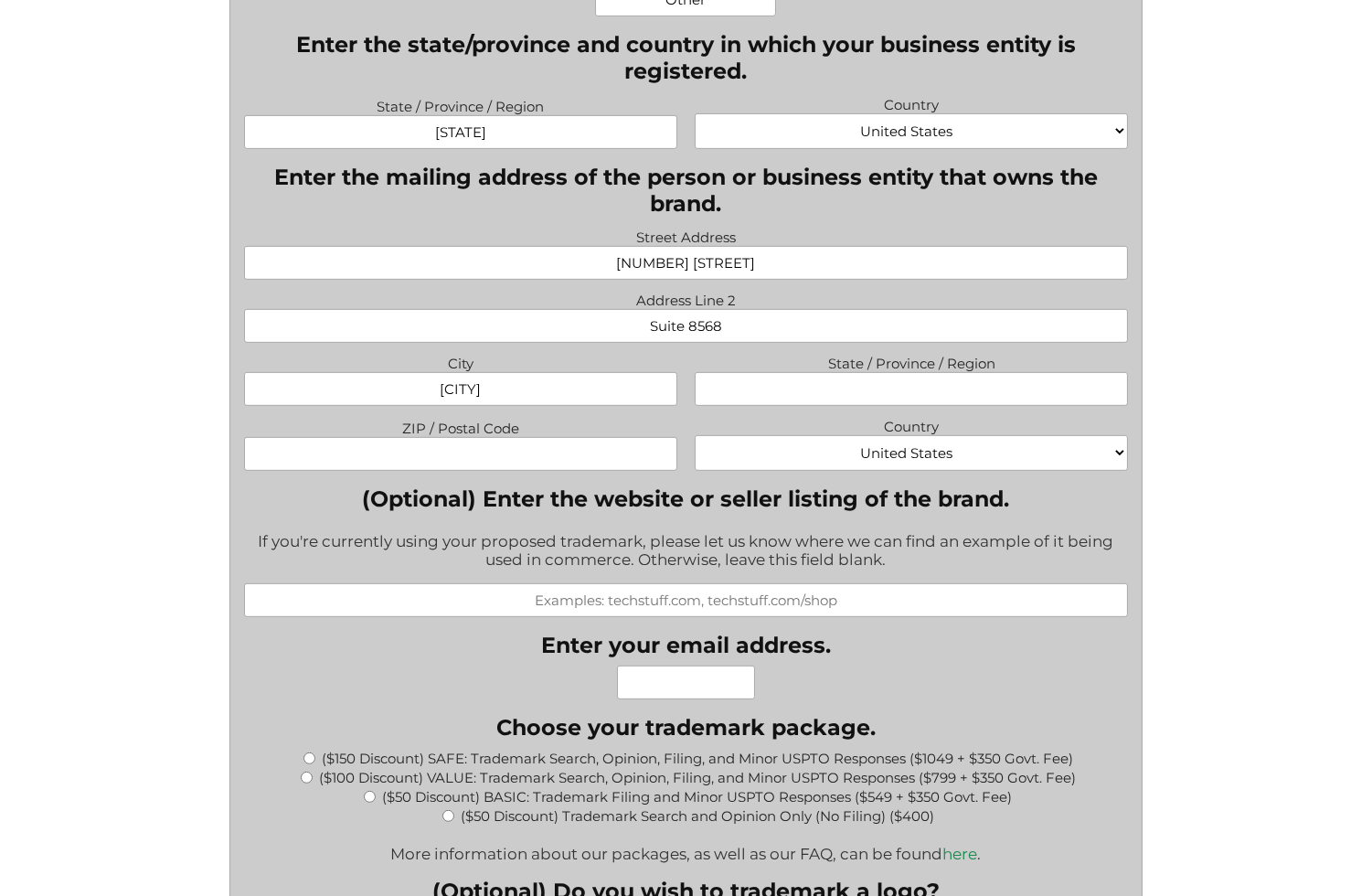 click on "ZIP / Postal Code" at bounding box center (461, 453) 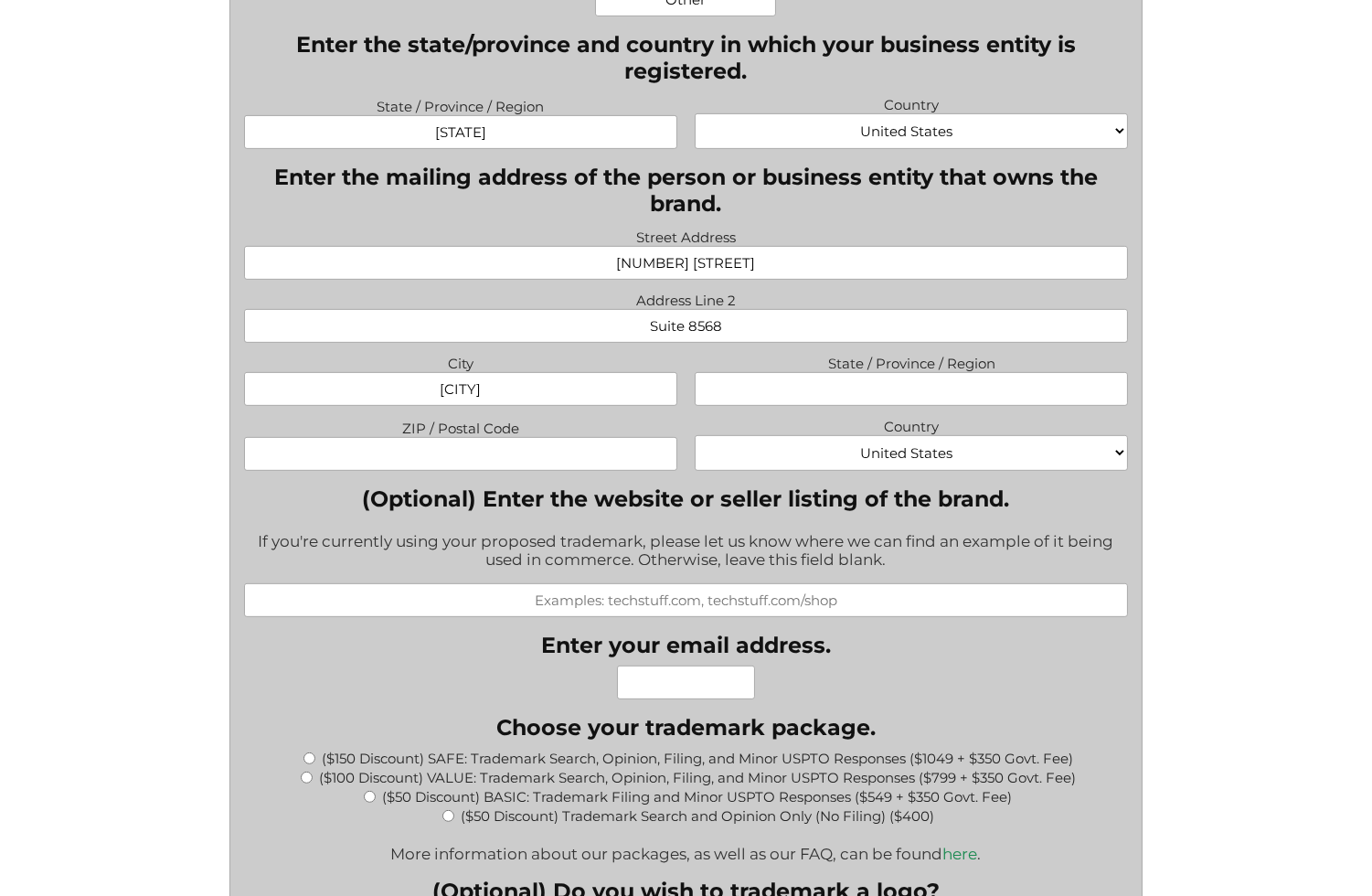 paste on "[ZIP]" 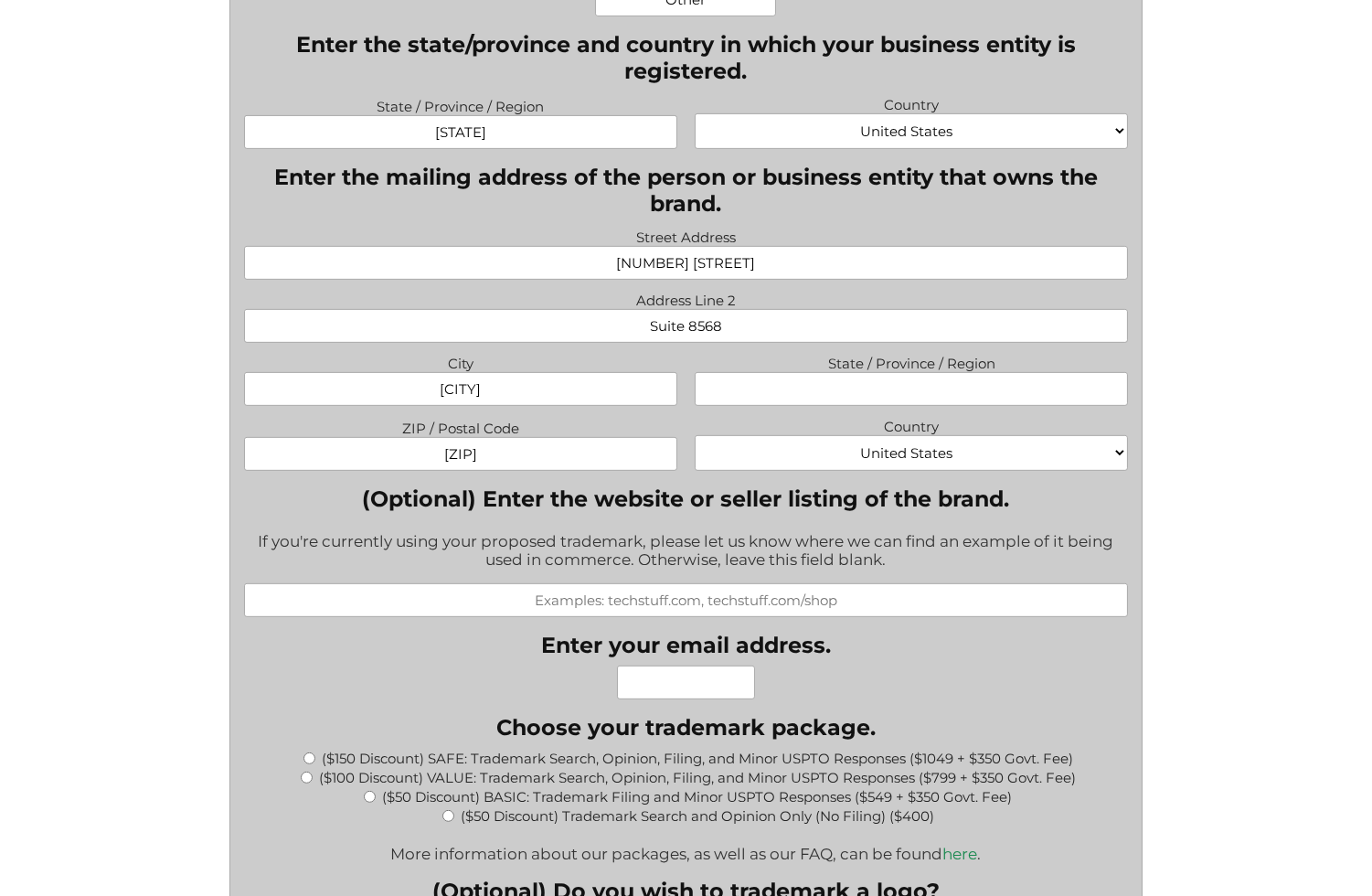 type on "[ZIP]" 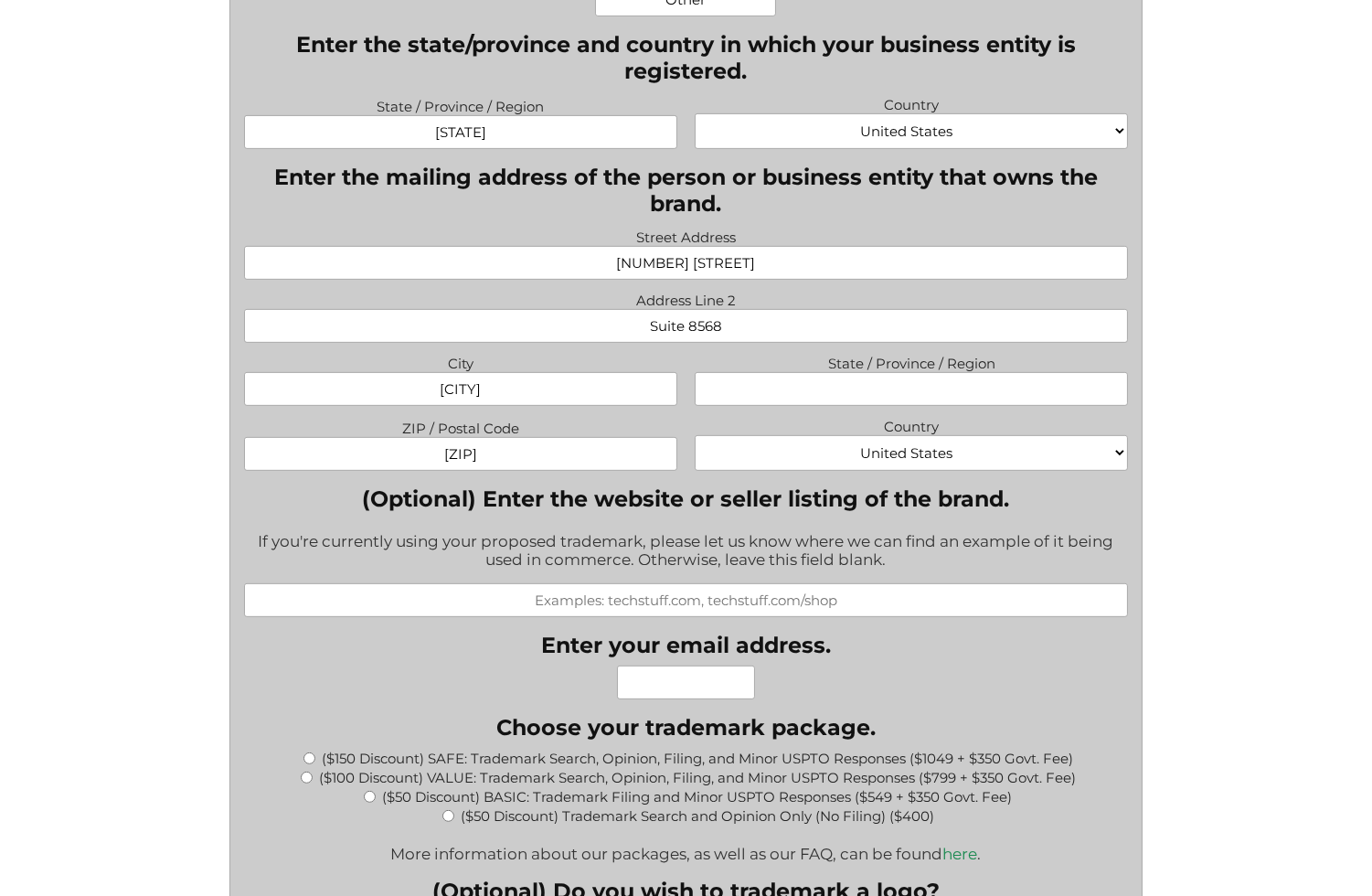 click on "State / Province / Region" at bounding box center (911, 389) 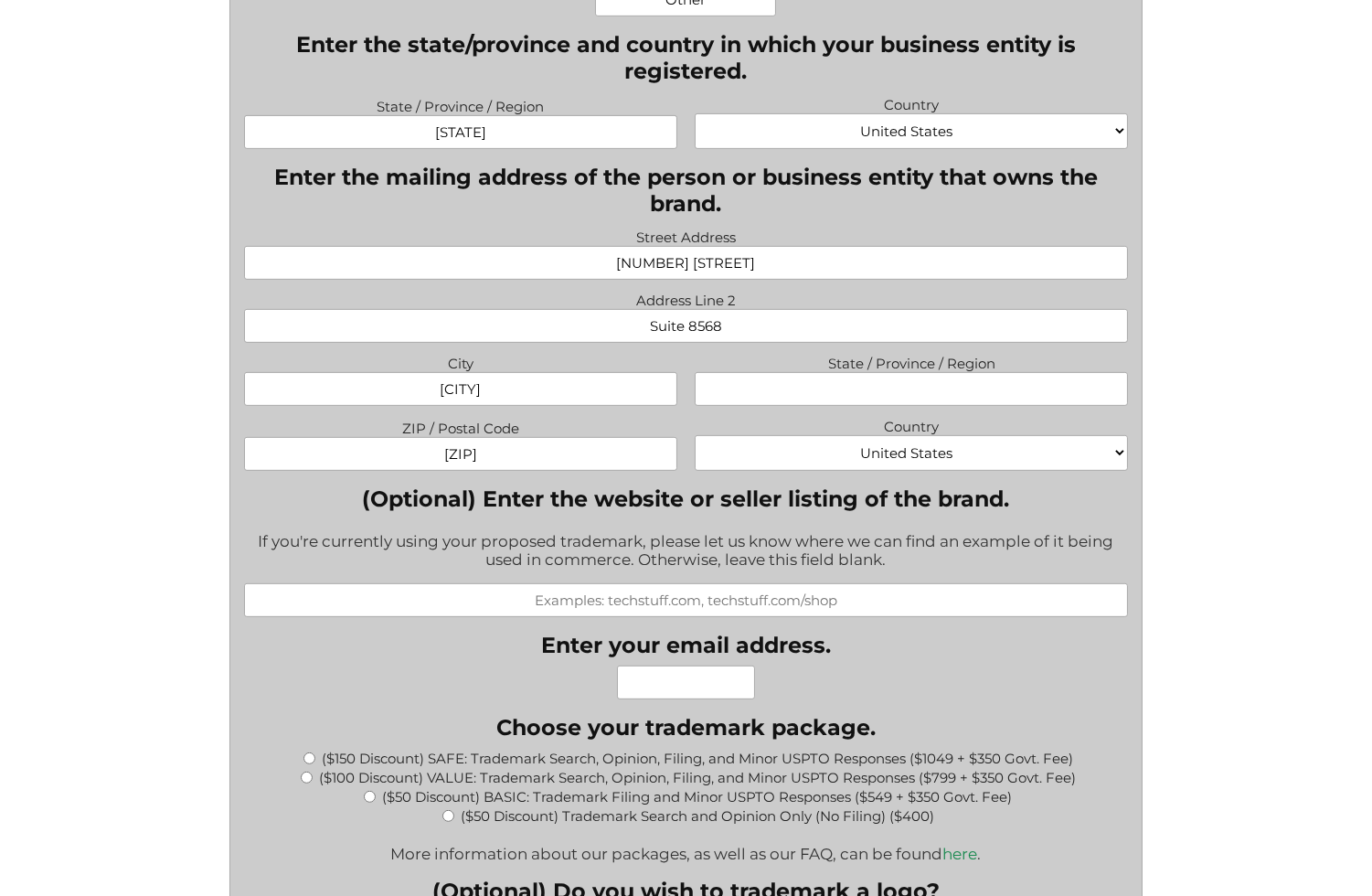 paste on "[STATE]" 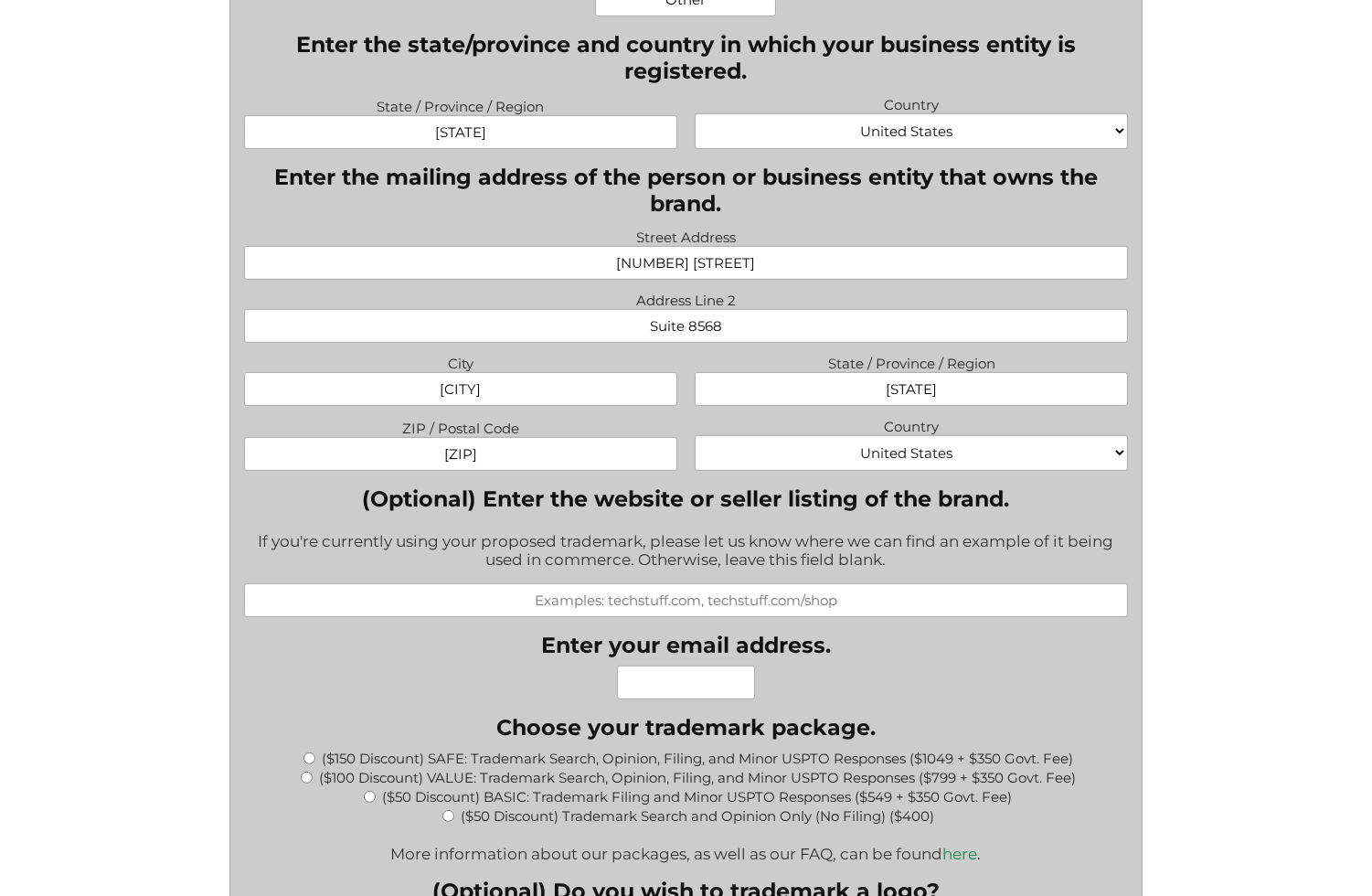 type on "[STATE]" 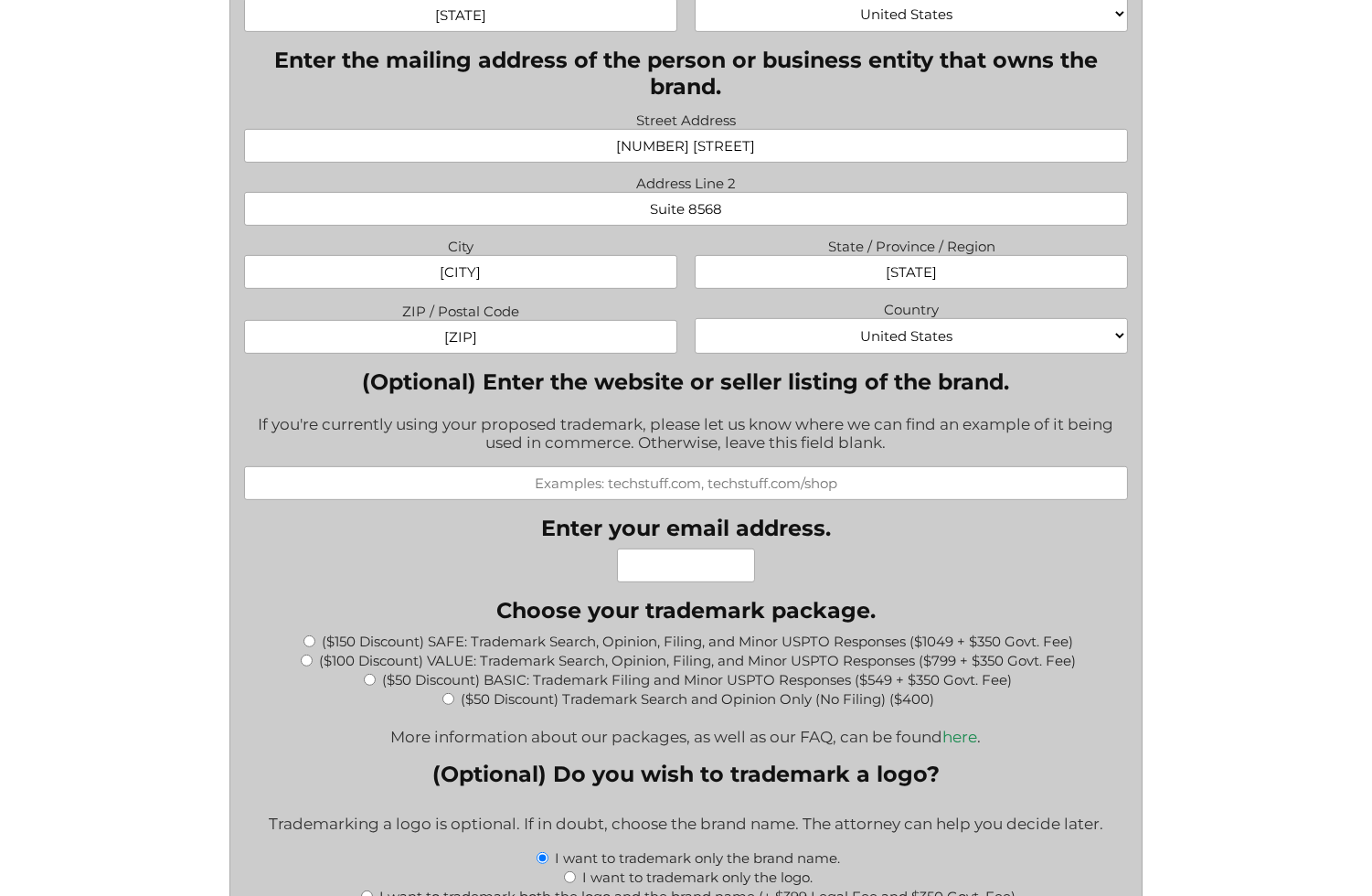scroll, scrollTop: 1467, scrollLeft: 0, axis: vertical 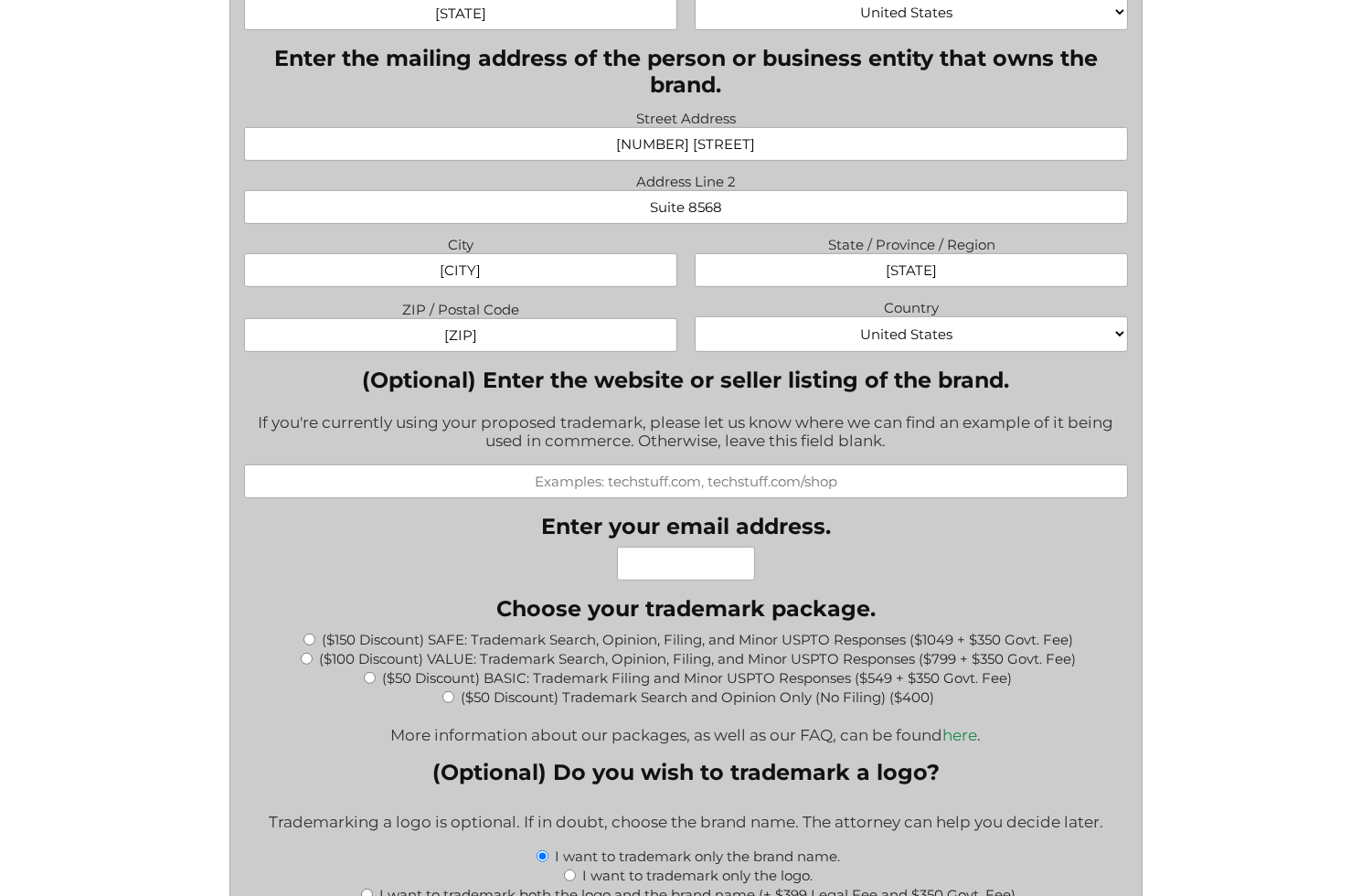 click on "(Optional) Enter the website or seller listing of the brand." at bounding box center (686, 481) 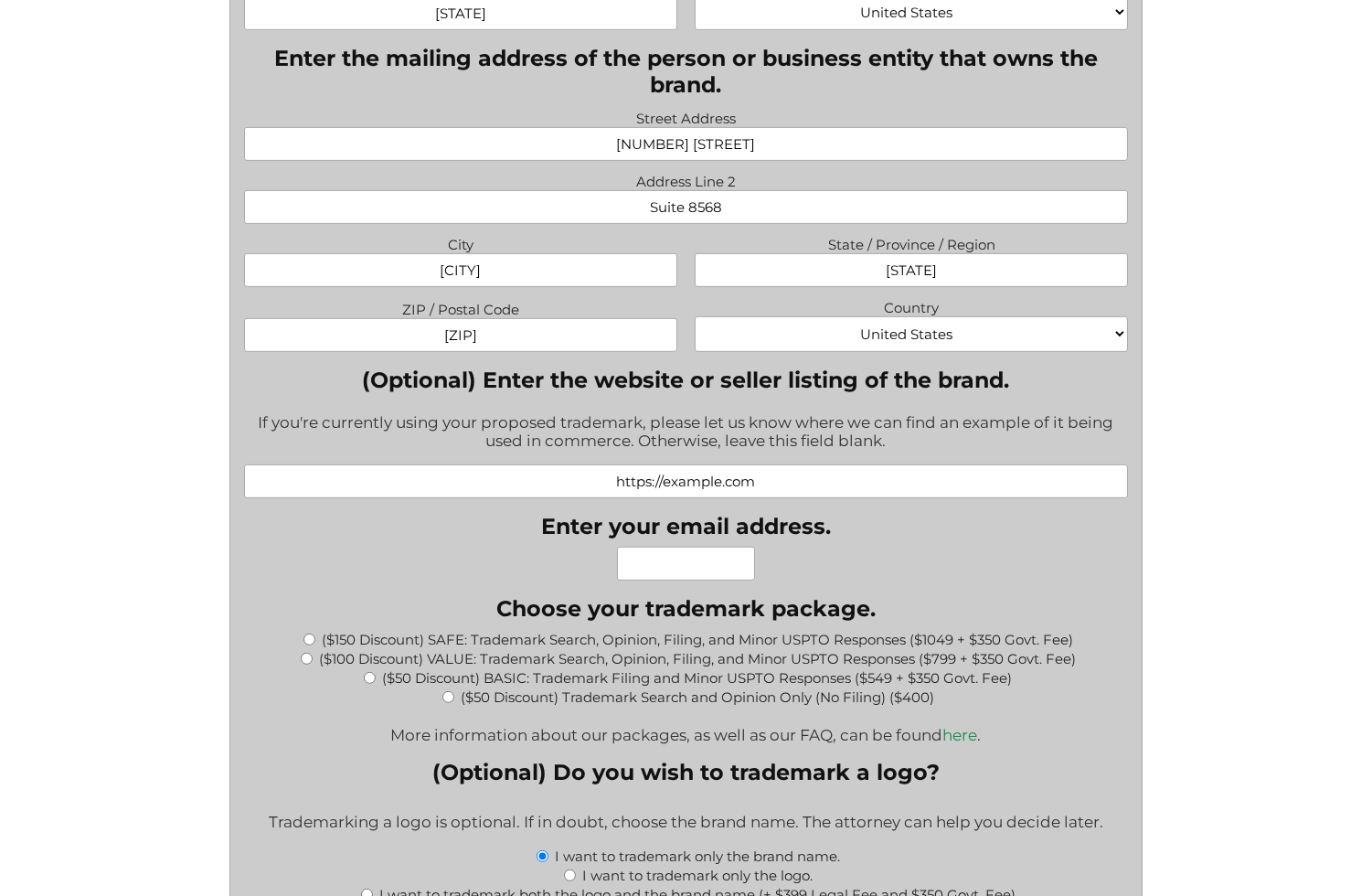type on "https://example.com" 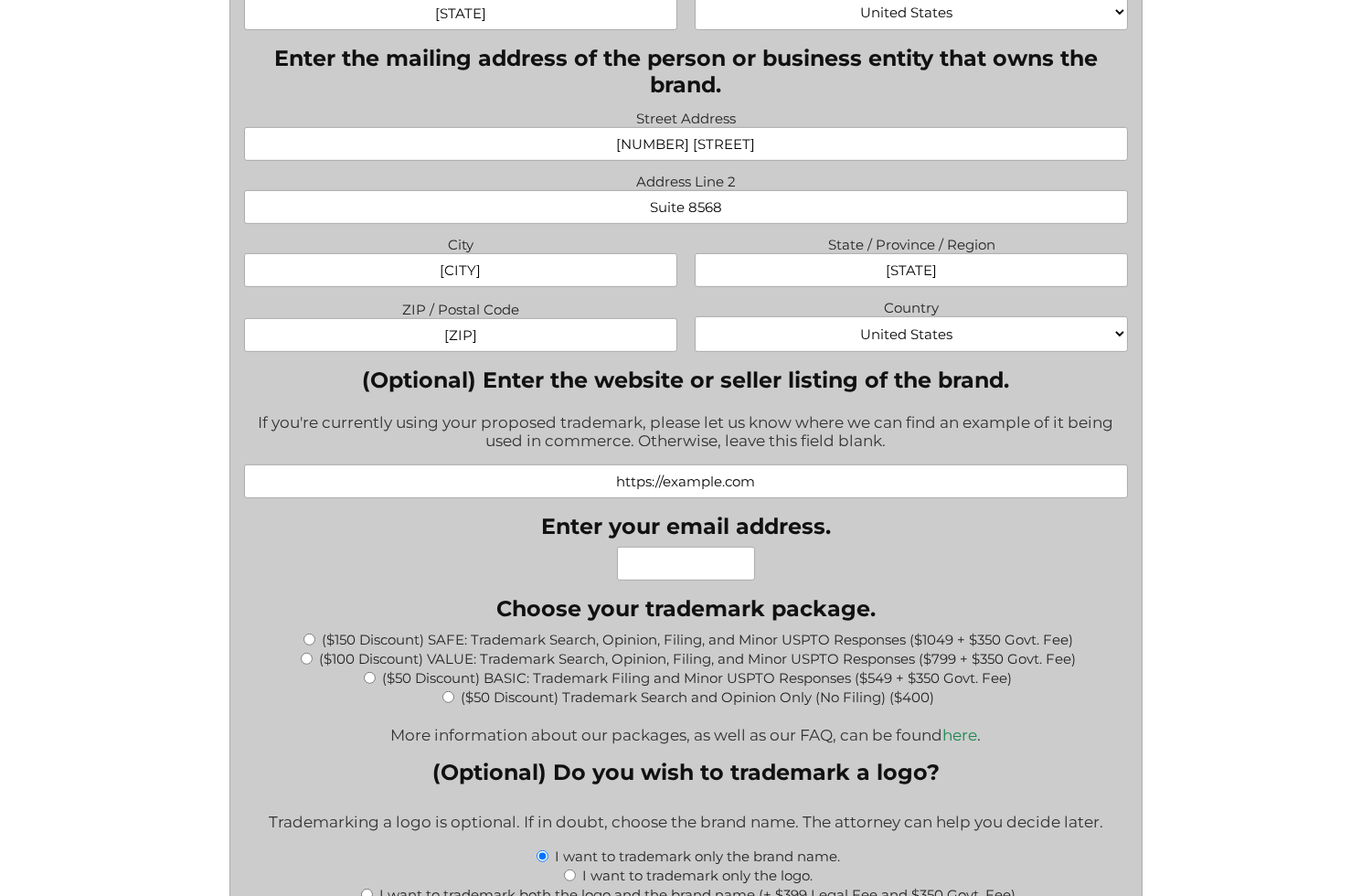 click on "Enter your email address." at bounding box center [686, 563] 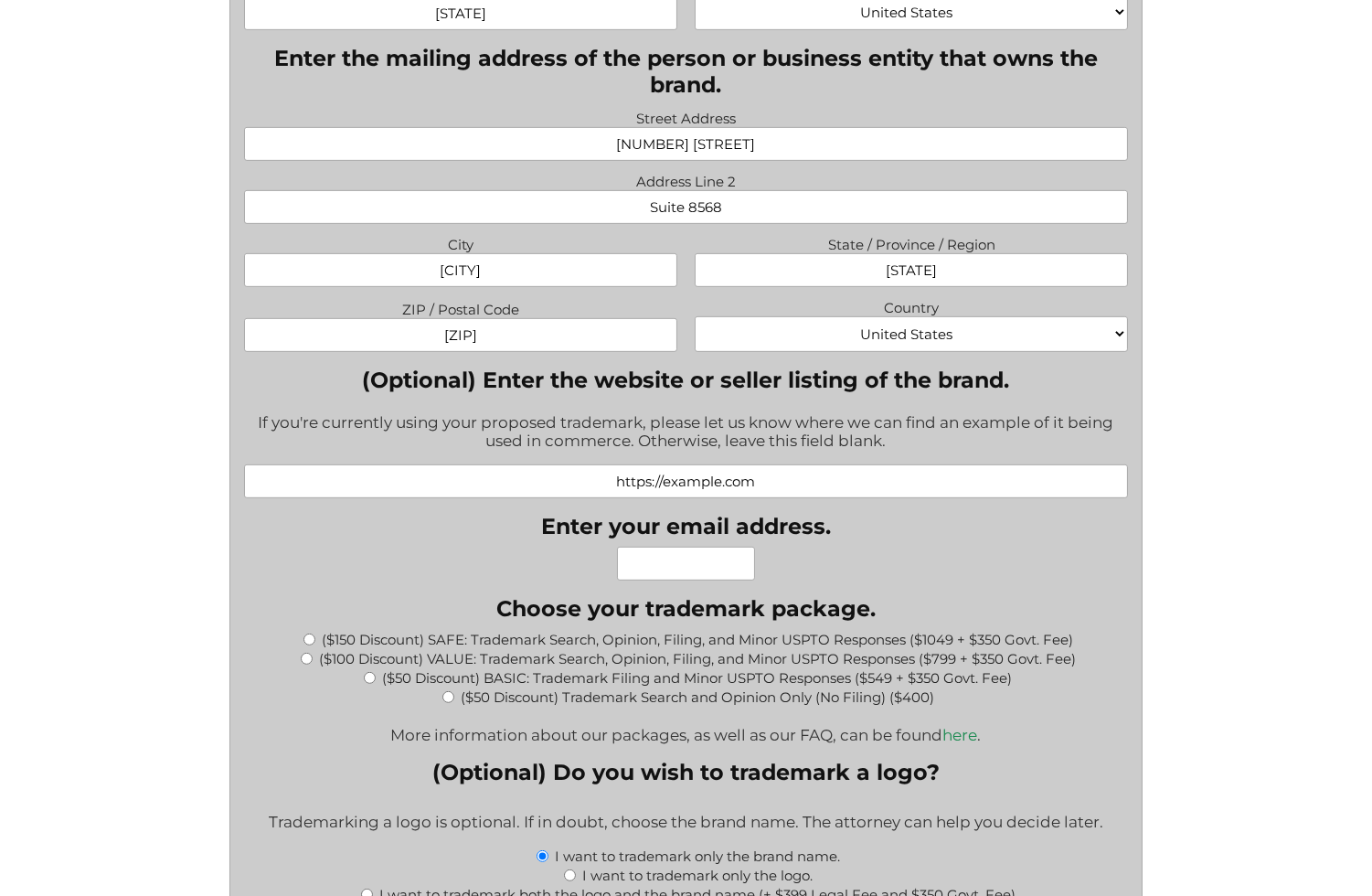 paste on "support@example.com" 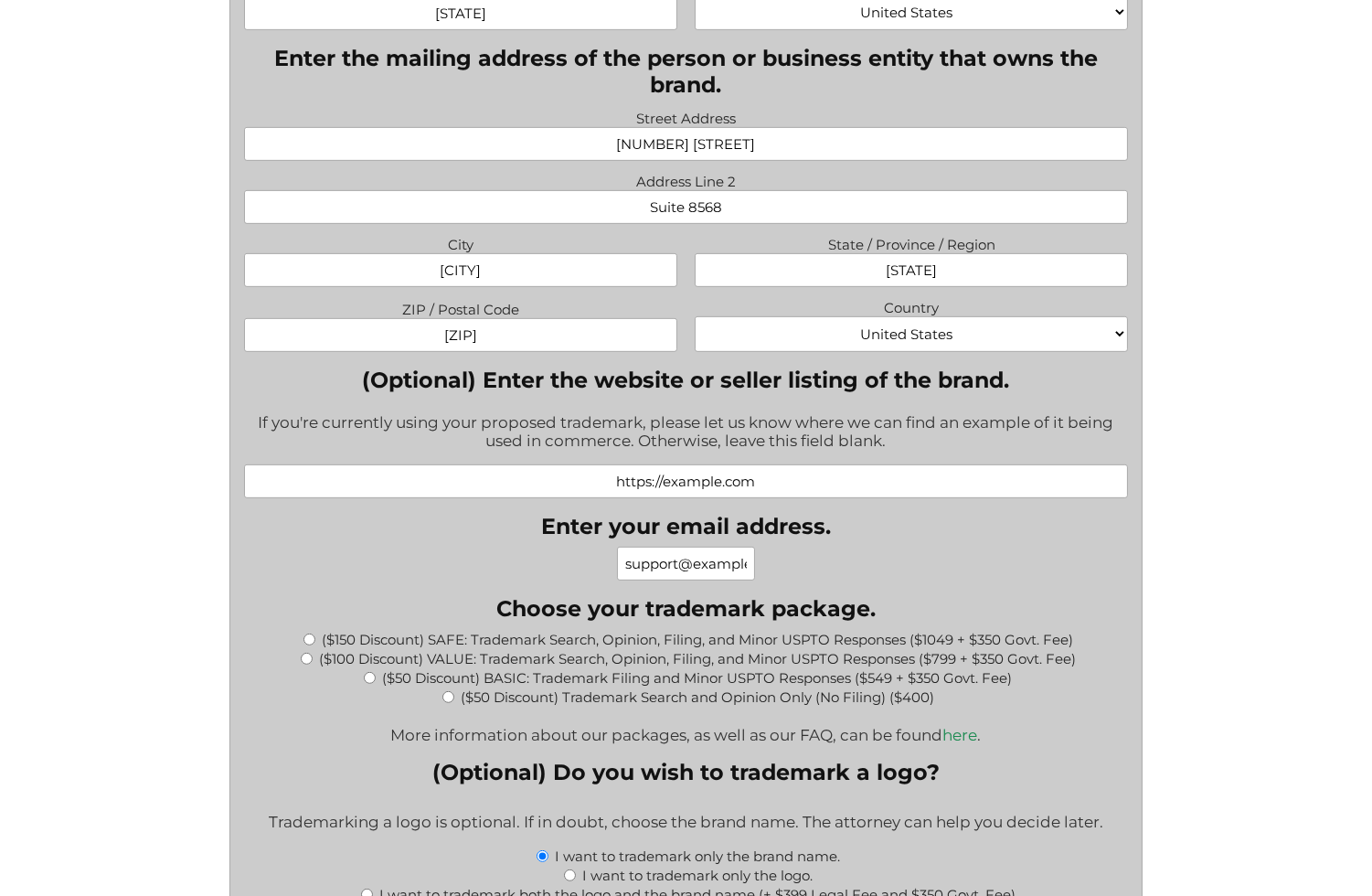 scroll, scrollTop: 0, scrollLeft: 77, axis: horizontal 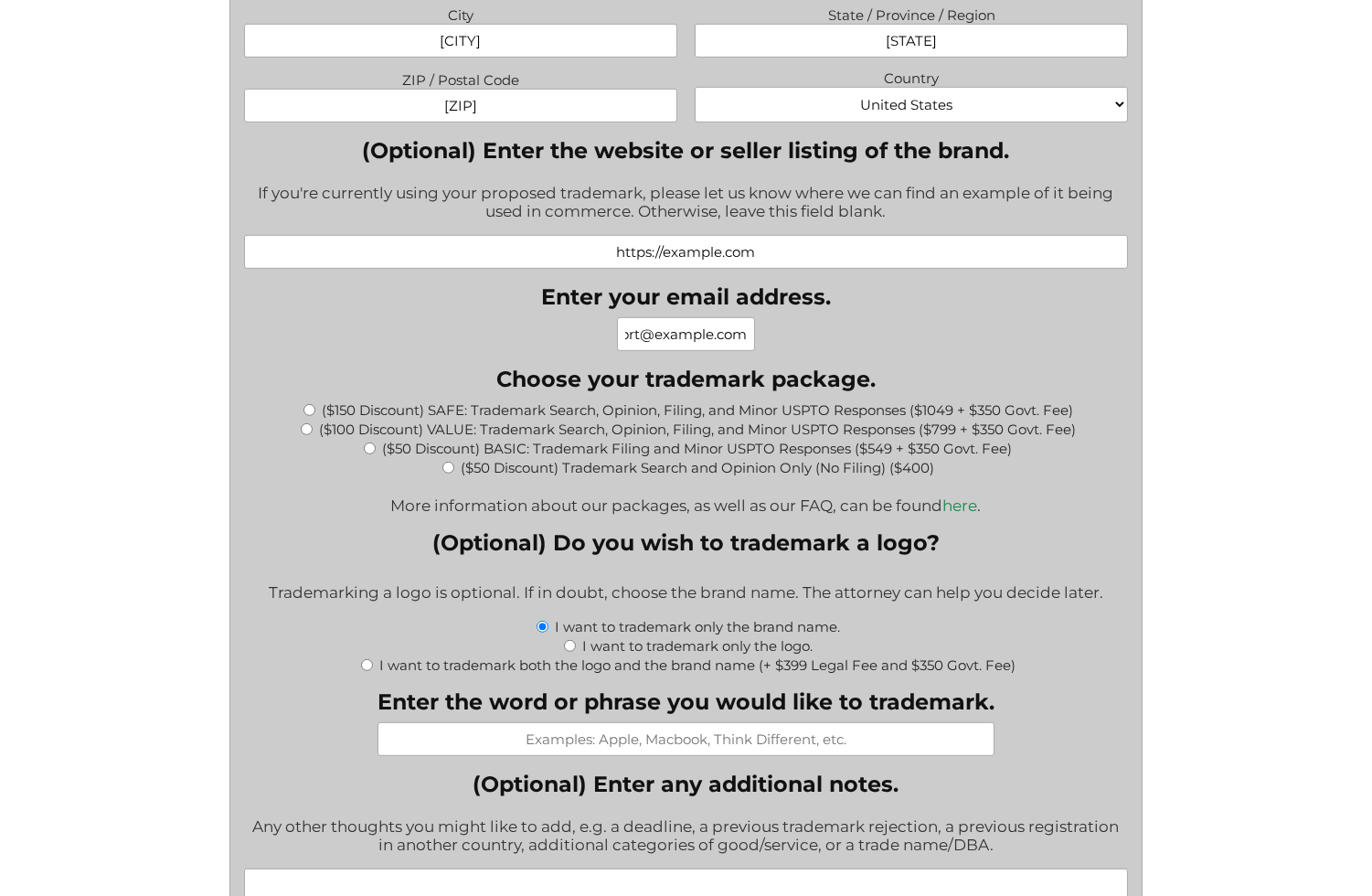type on "support@example.com" 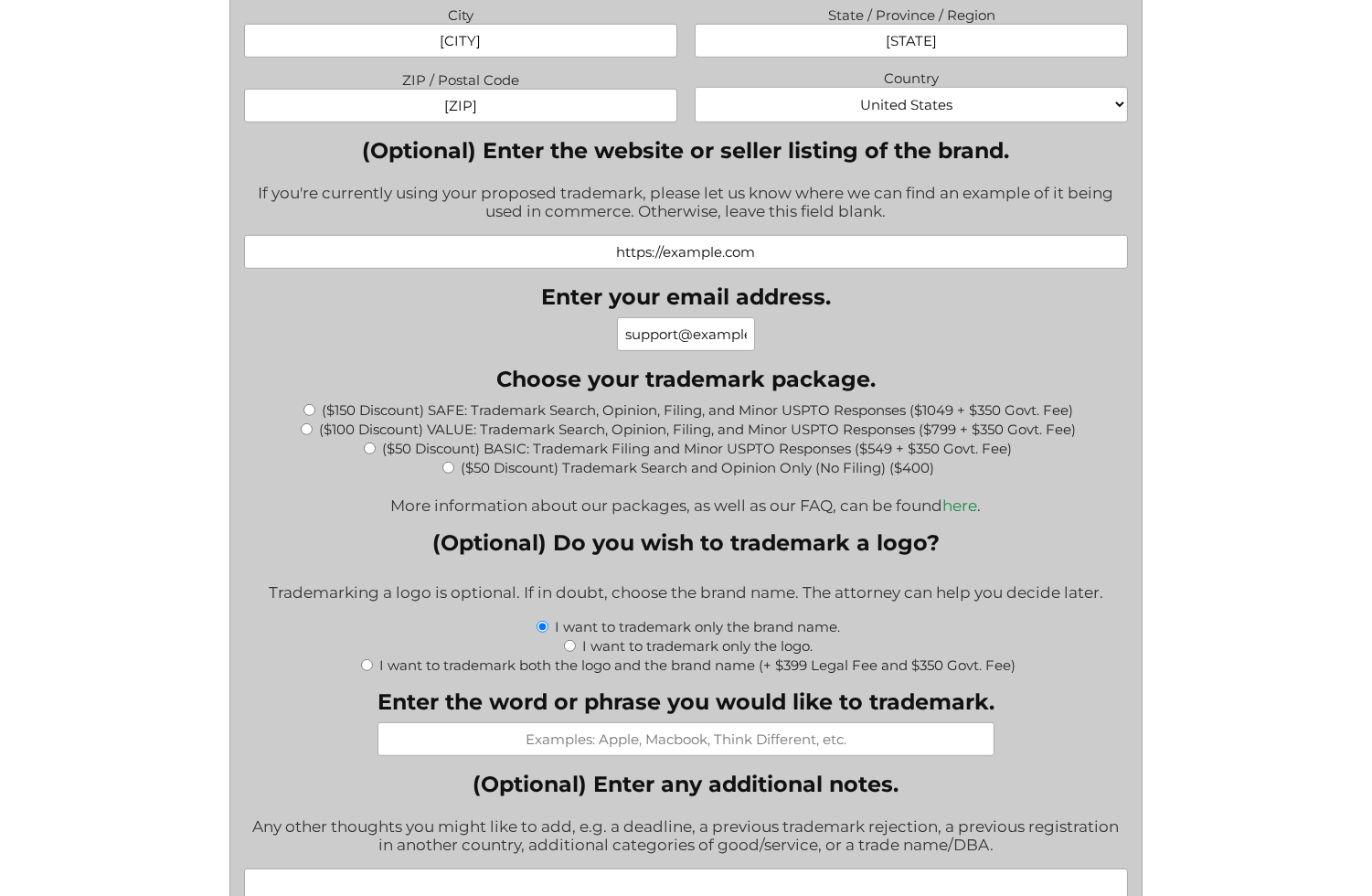 click on "($100 Discount) VALUE: Trademark Search, Opinion, Filing, and Minor USPTO Responses ($799 + $350 Govt. Fee)" at bounding box center (306, 429) 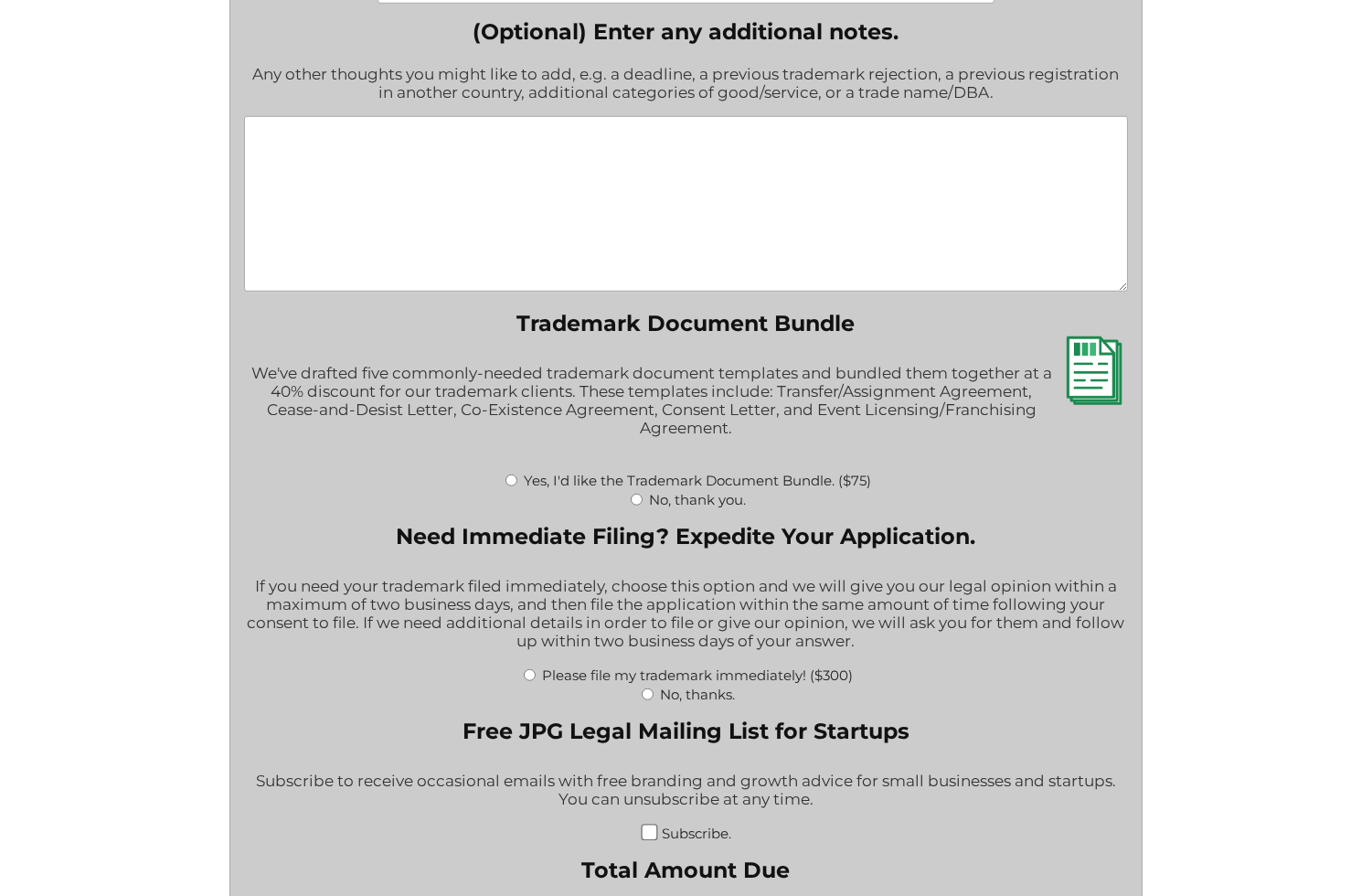 scroll, scrollTop: 2453, scrollLeft: 0, axis: vertical 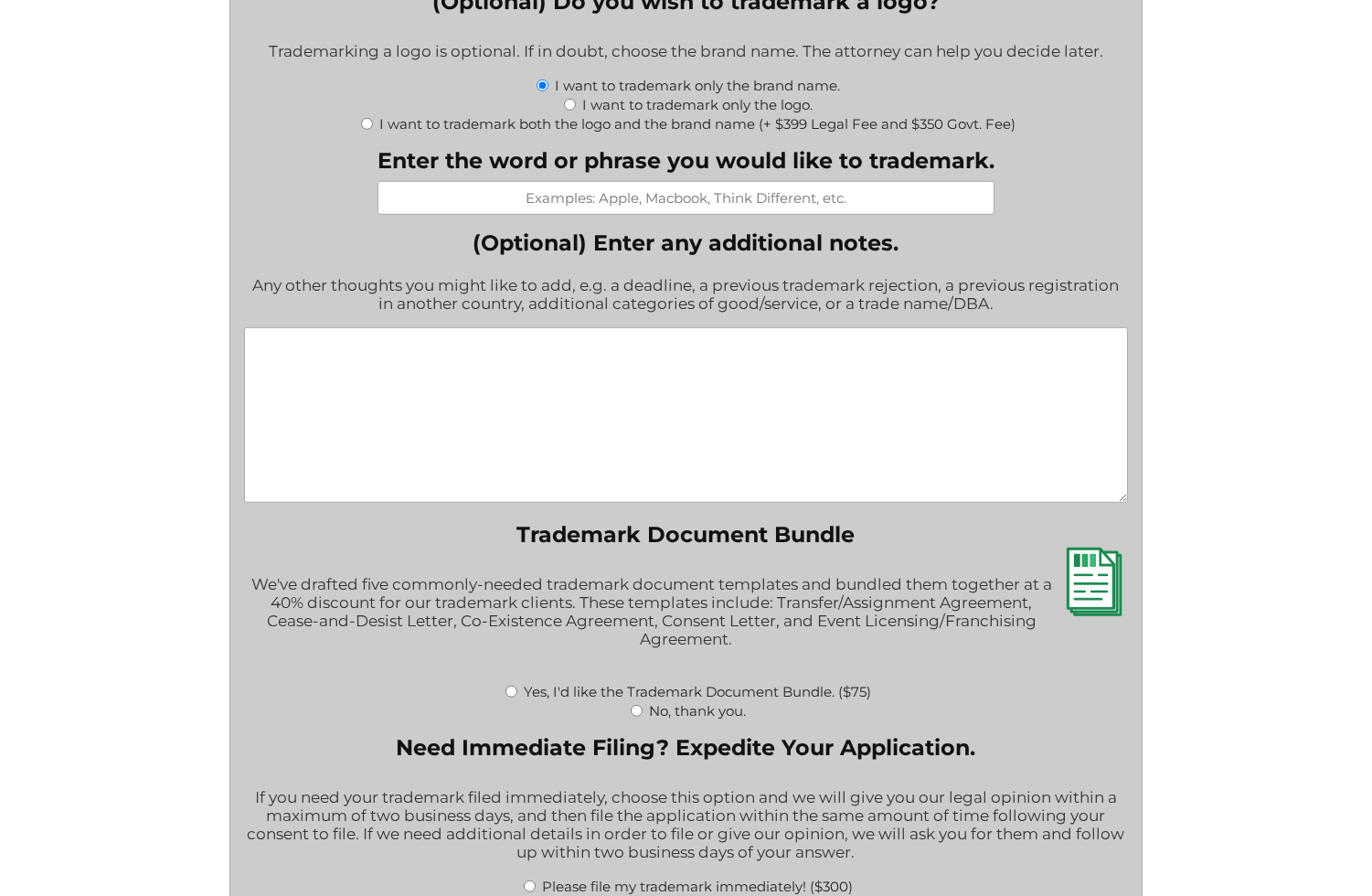 click on "Enter the word or phrase you would like to trademark." at bounding box center [686, 197] 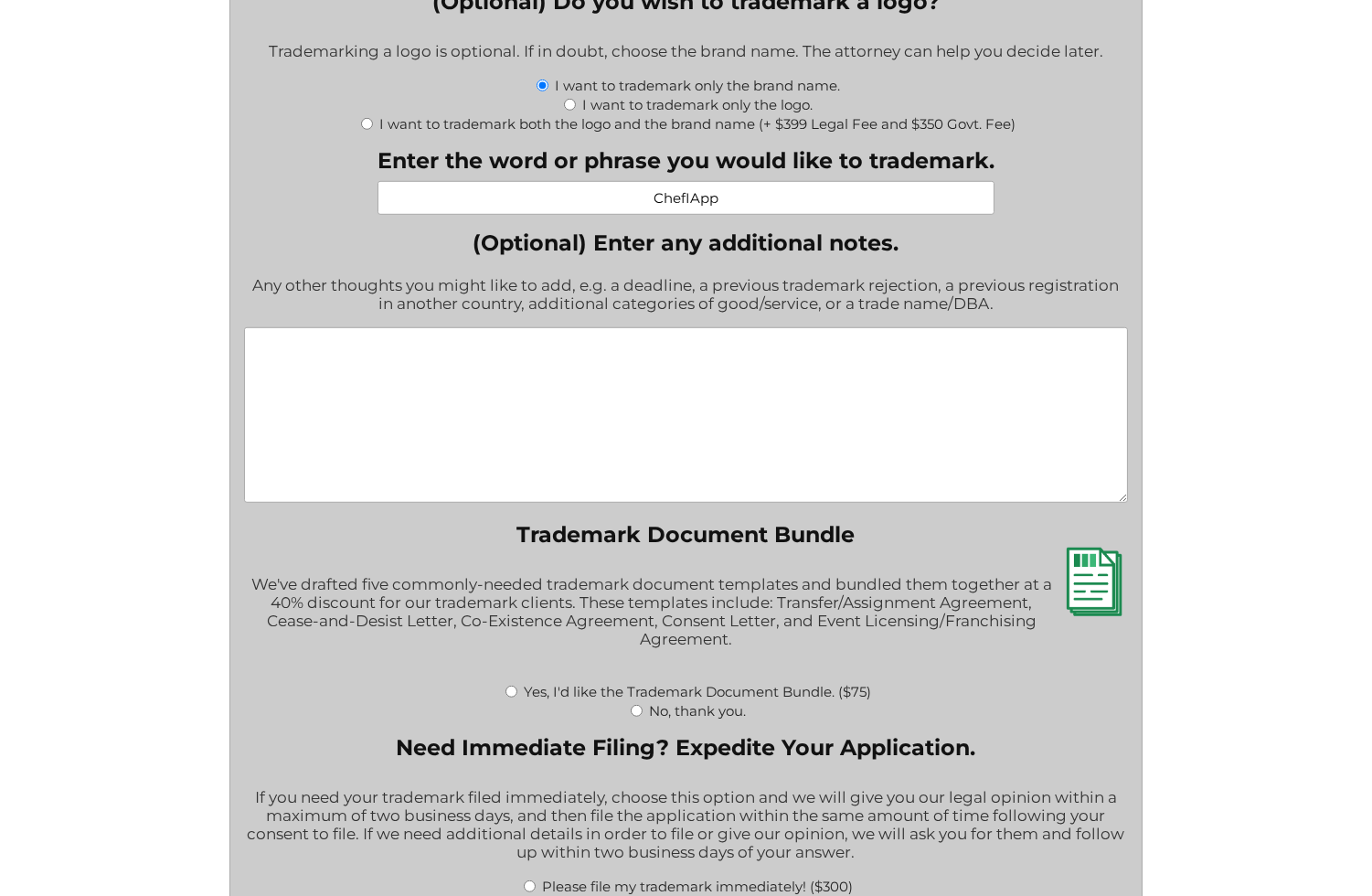 type on "ChefIApp" 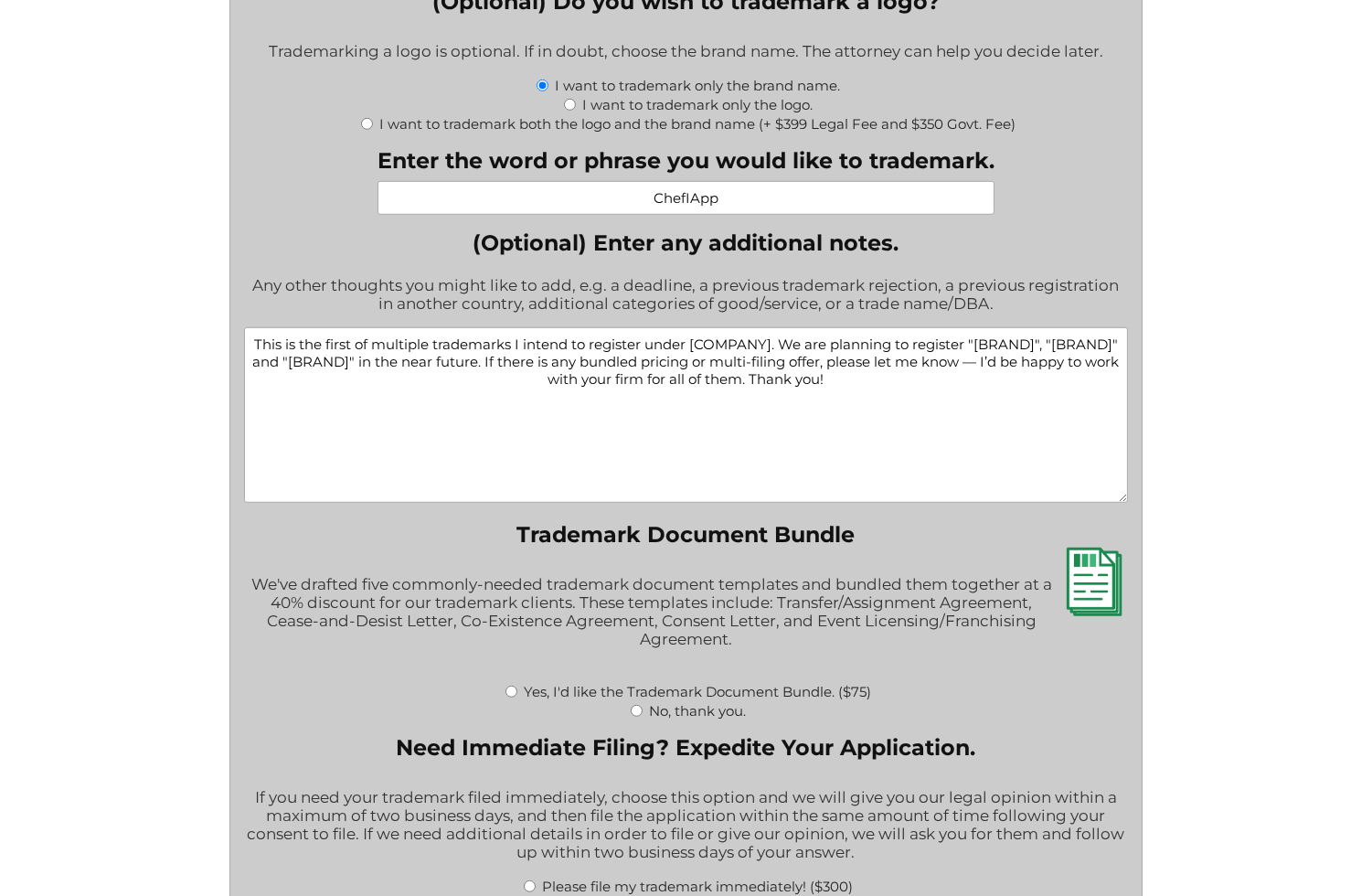 click on "This is the first of multiple trademarks I intend to register under [COMPANY]. We are planning to register "[BRAND]", "[BRAND]" and "[BRAND]" in the near future. If there is any bundled pricing or multi-filing offer, please let me know — I’d be happy to work with your firm for all of them. Thank you!" at bounding box center (686, 415) 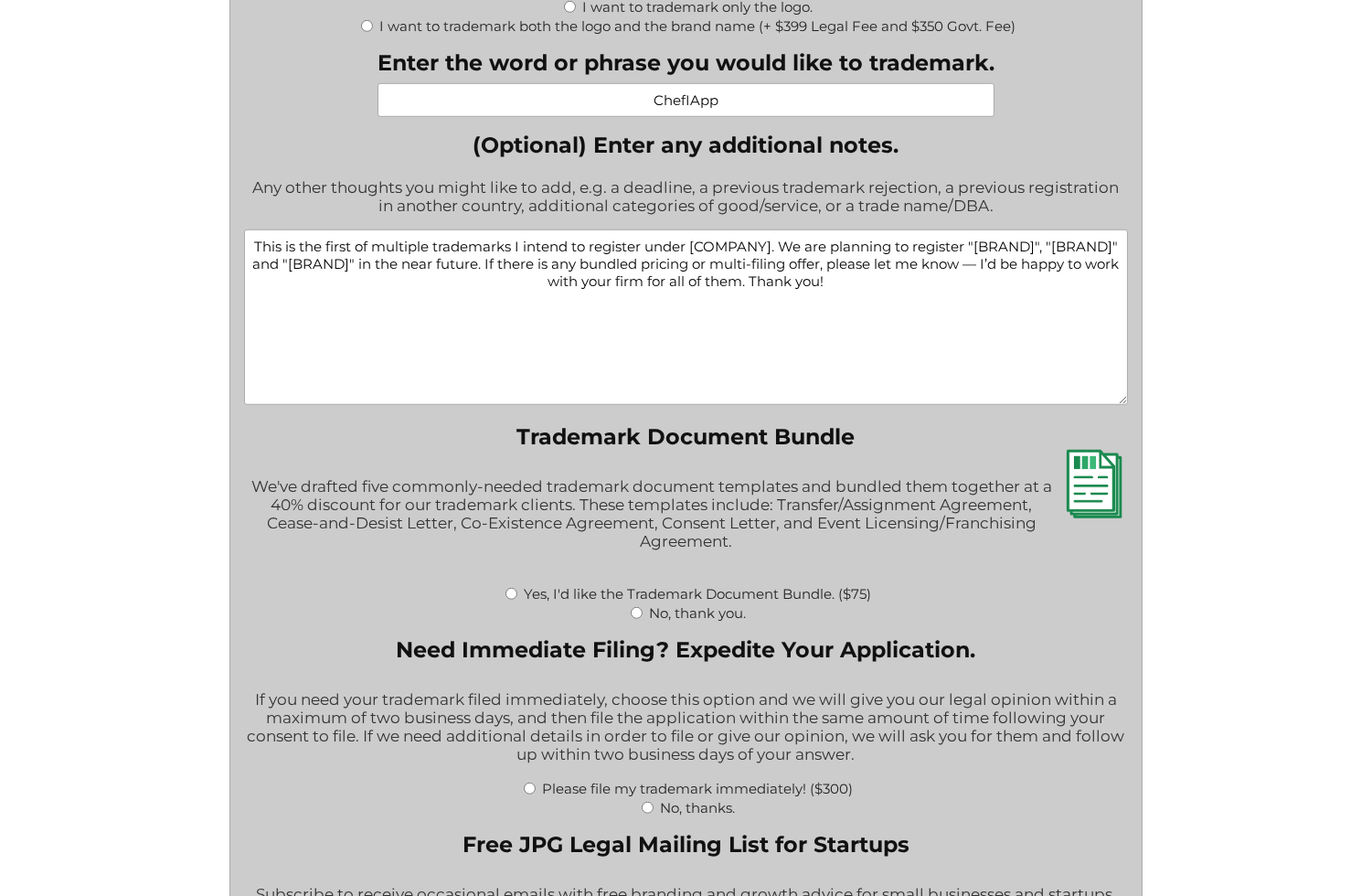 scroll, scrollTop: 2234, scrollLeft: 0, axis: vertical 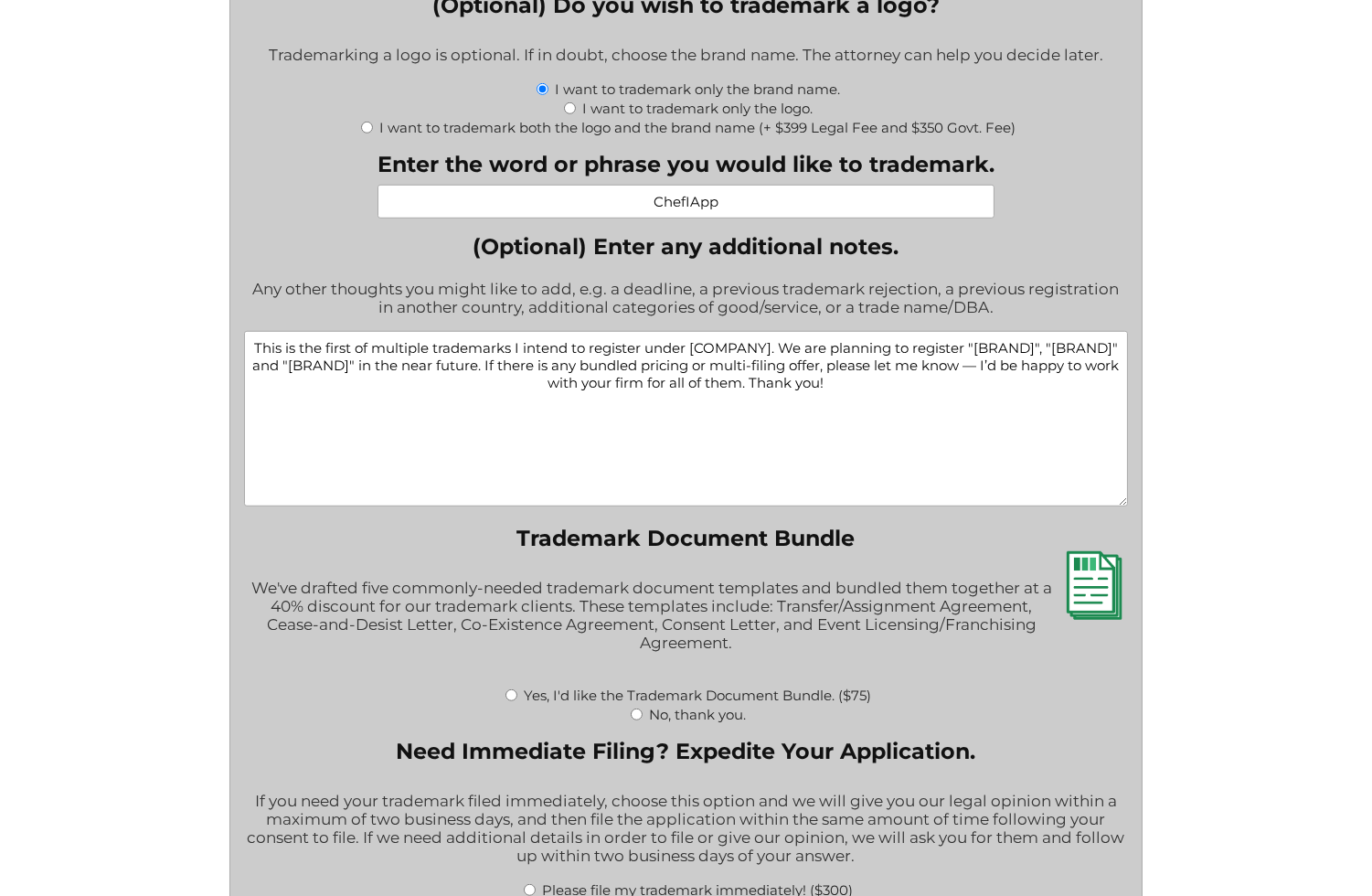 click on "This is the first of multiple trademarks I intend to register under [COMPANY]. We are planning to register "[BRAND]", "[BRAND]" and "[BRAND]" in the near future. If there is any bundled pricing or multi-filing offer, please let me know — I’d be happy to work with your firm for all of them. Thank you!" at bounding box center (686, 419) 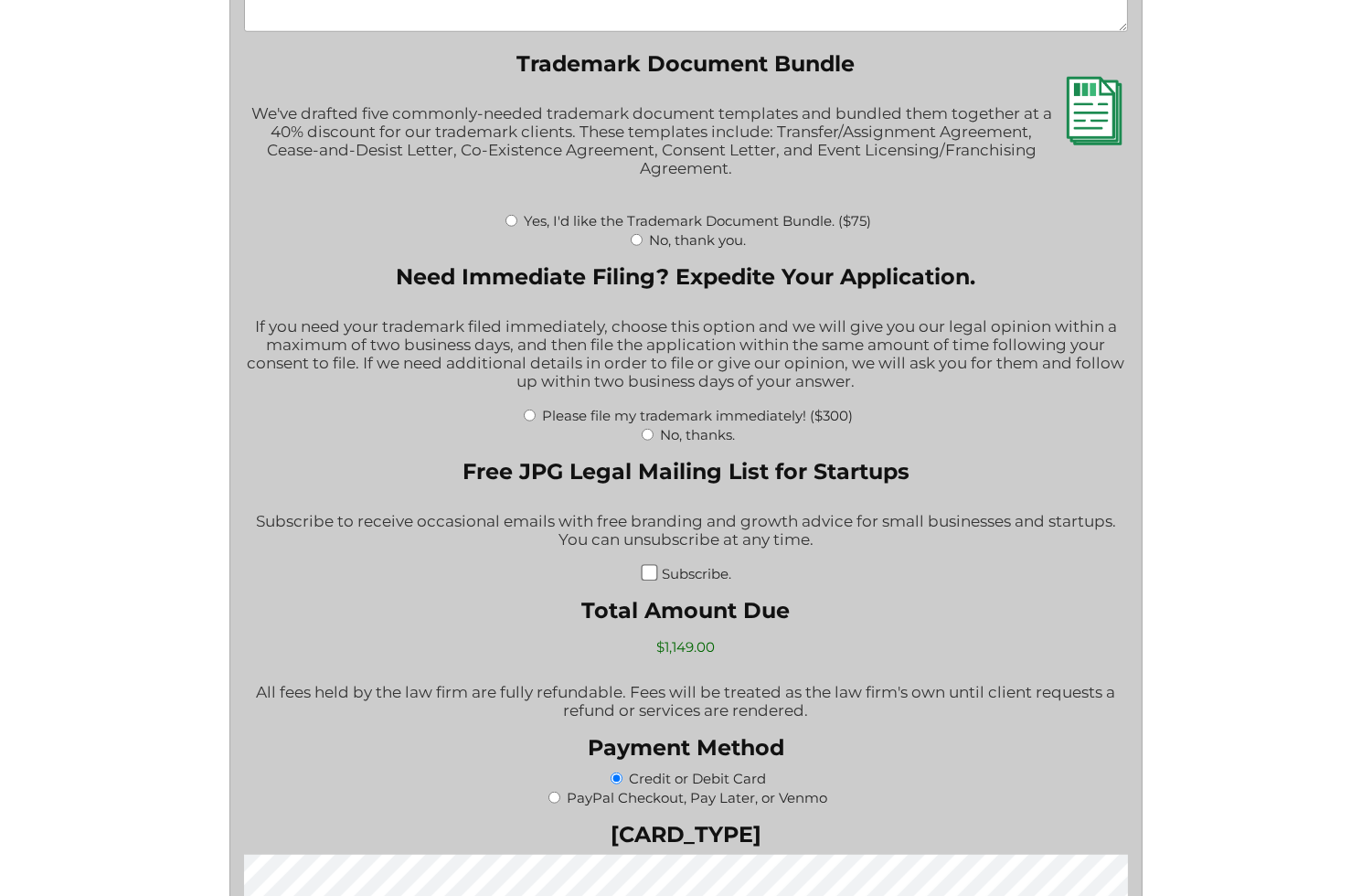 scroll, scrollTop: 2707, scrollLeft: 0, axis: vertical 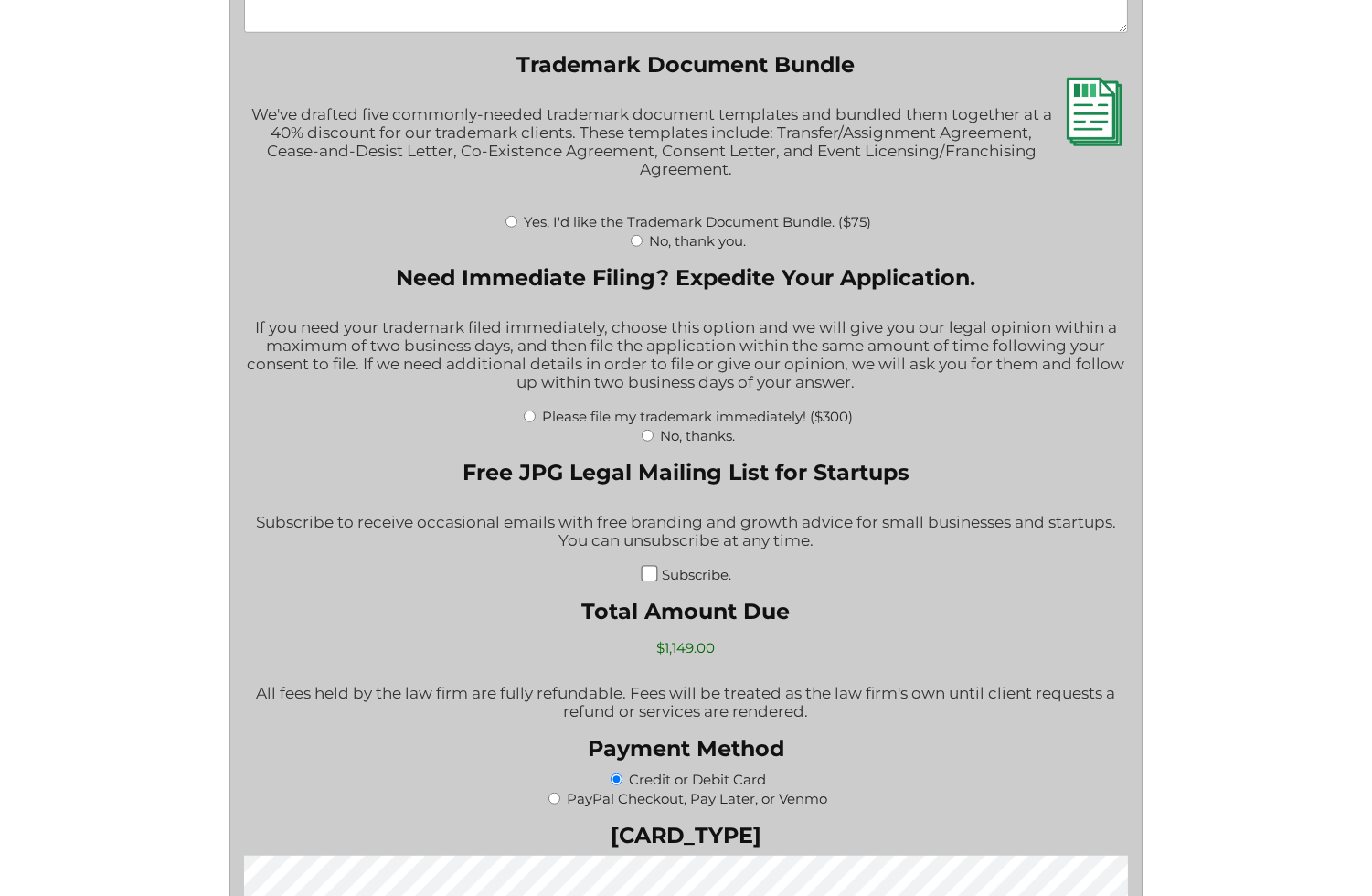 type on "This is the first of multiple trademarks I intend to register under [COMPANY]. We are planning to register "[BRAND]", "[BRAND]" and "[BRAND]" in the near future. If there is any bundled pricing or multi-filing offer, please let me know — I’d be happy to work with your firm for all of them. Thank you!" 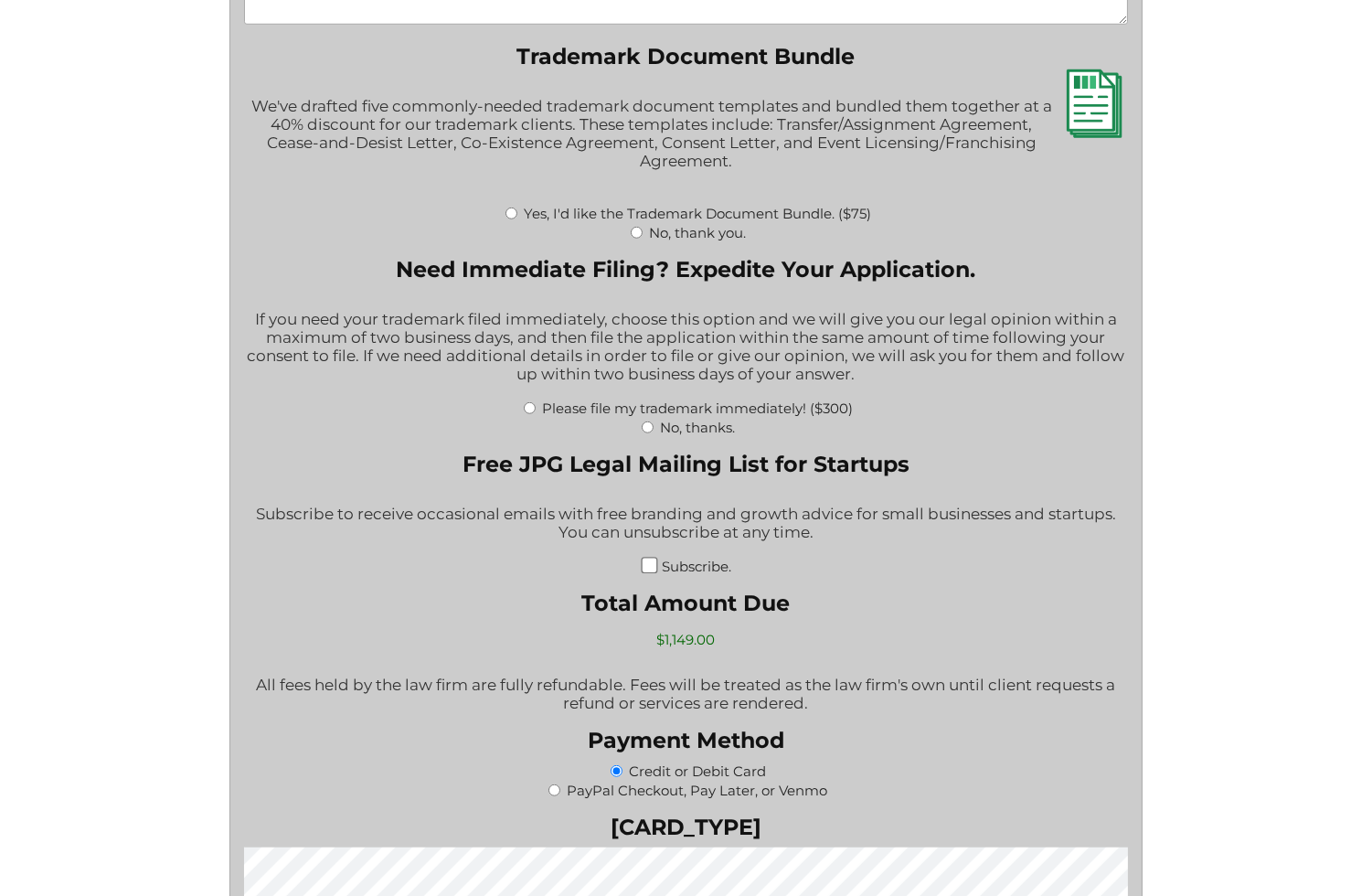 scroll, scrollTop: 2713, scrollLeft: 0, axis: vertical 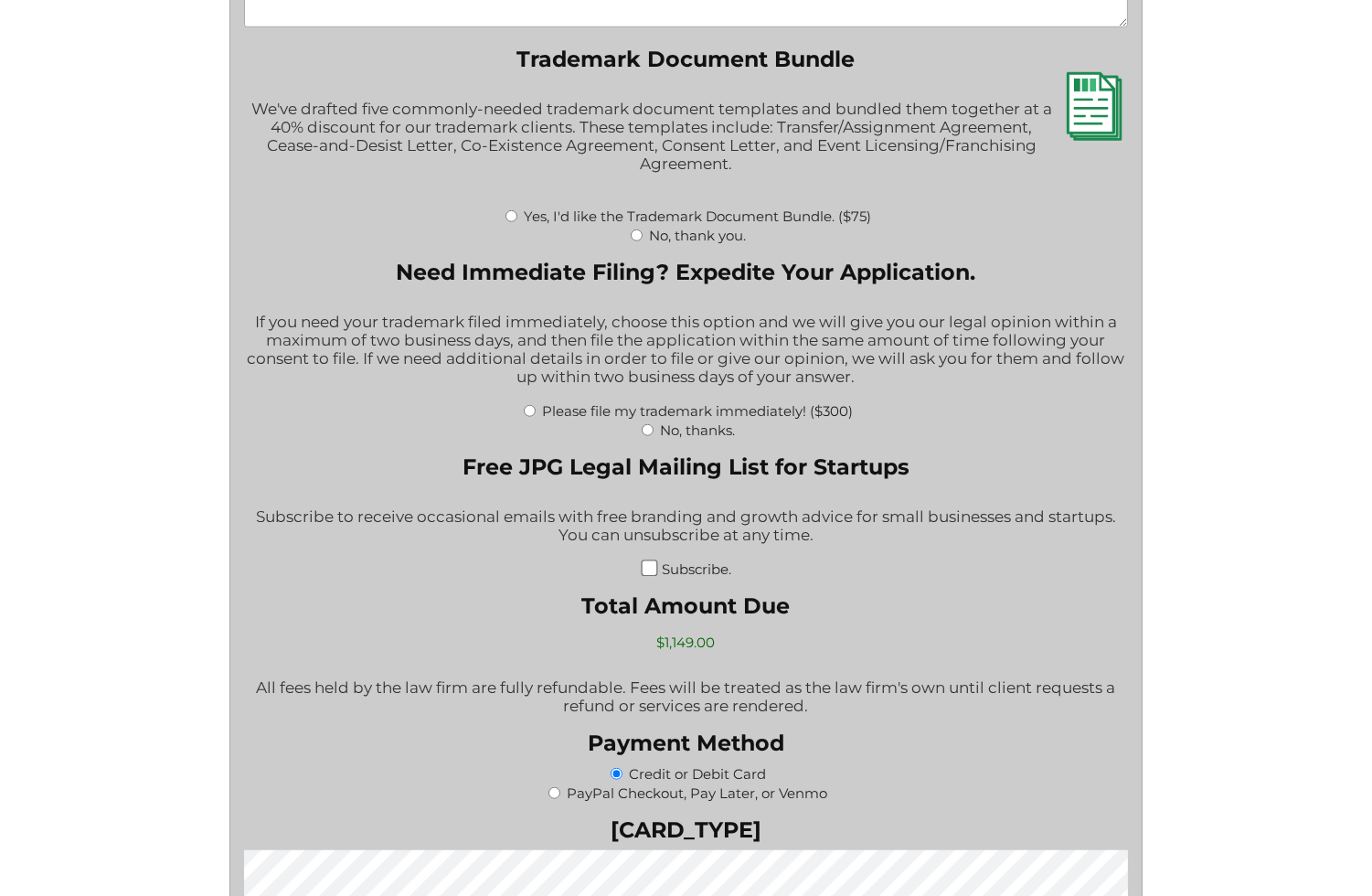 drag, startPoint x: 636, startPoint y: 229, endPoint x: 627, endPoint y: 231, distance: 9.219544 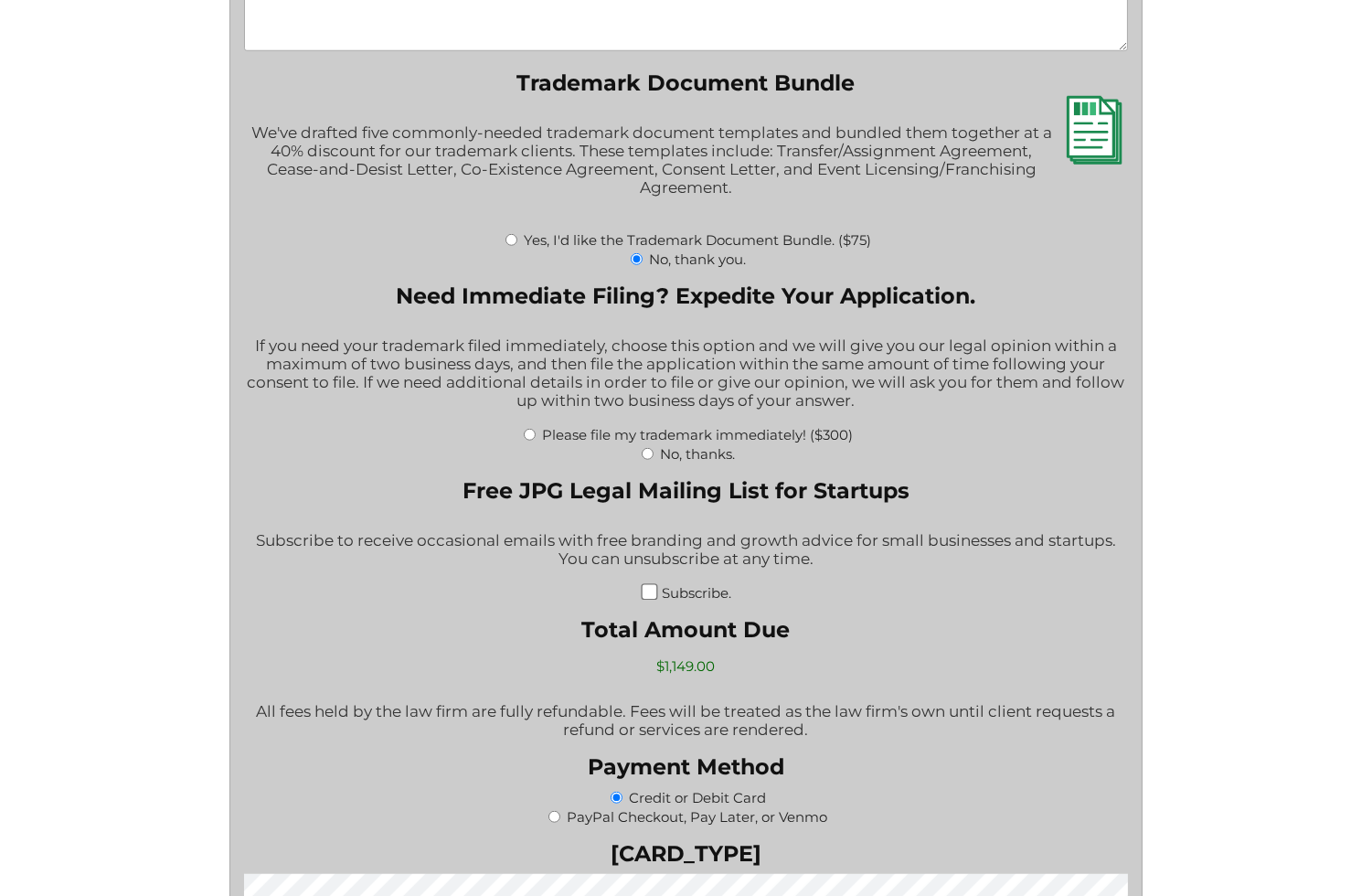 scroll, scrollTop: 2686, scrollLeft: 0, axis: vertical 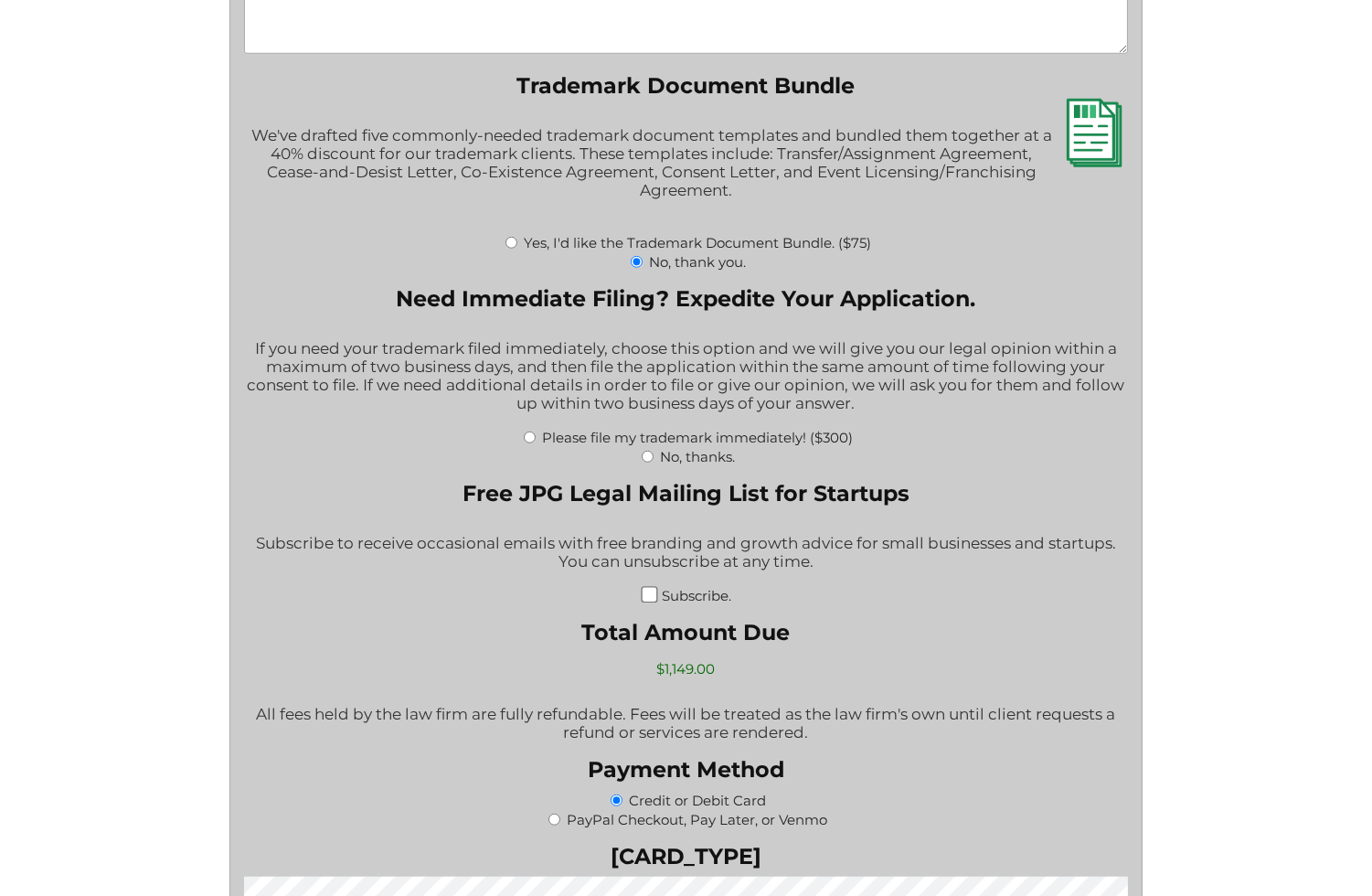 click on "No, thanks." at bounding box center [647, 456] 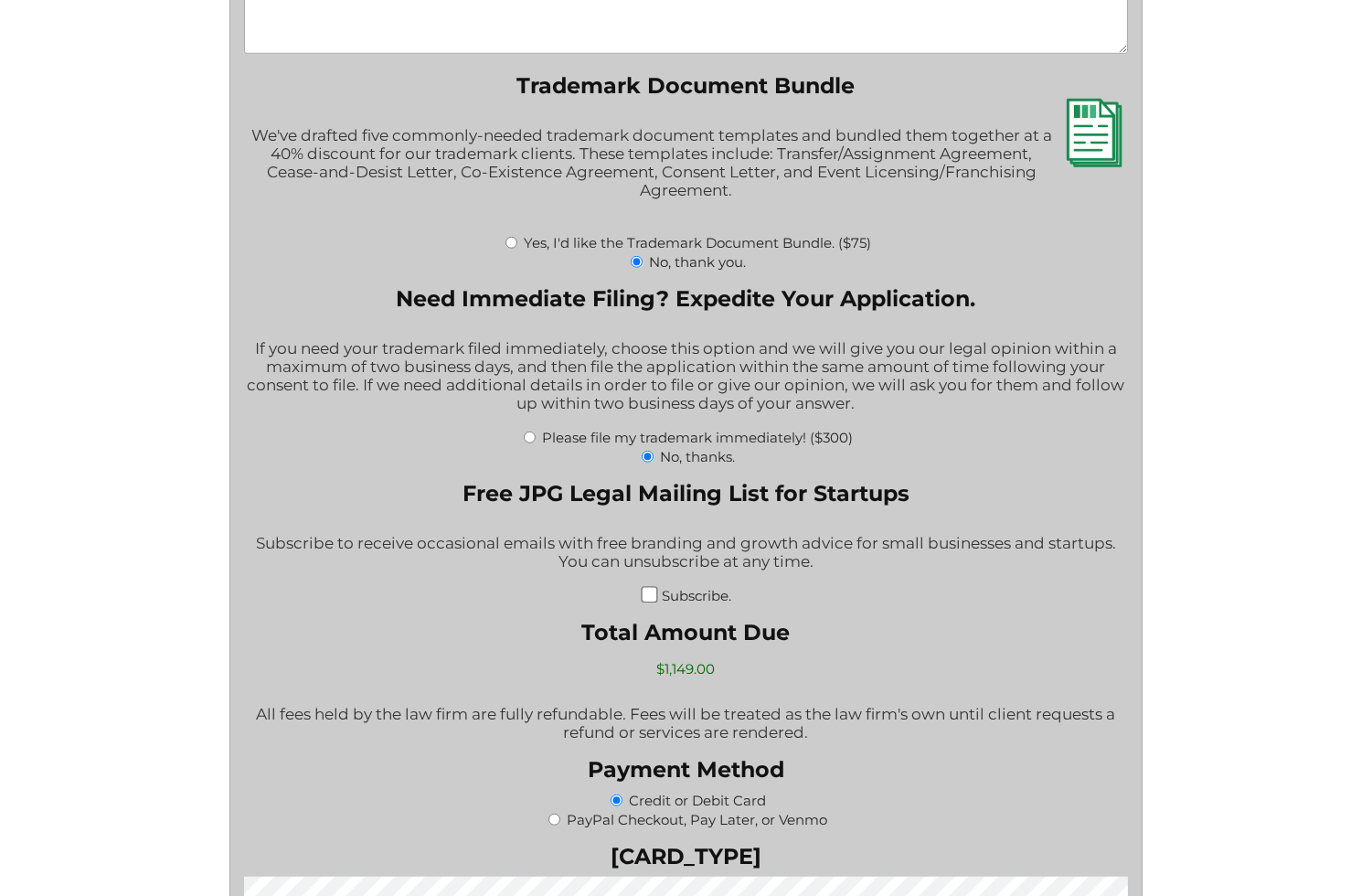 click on "Subscribe." at bounding box center (650, 594) 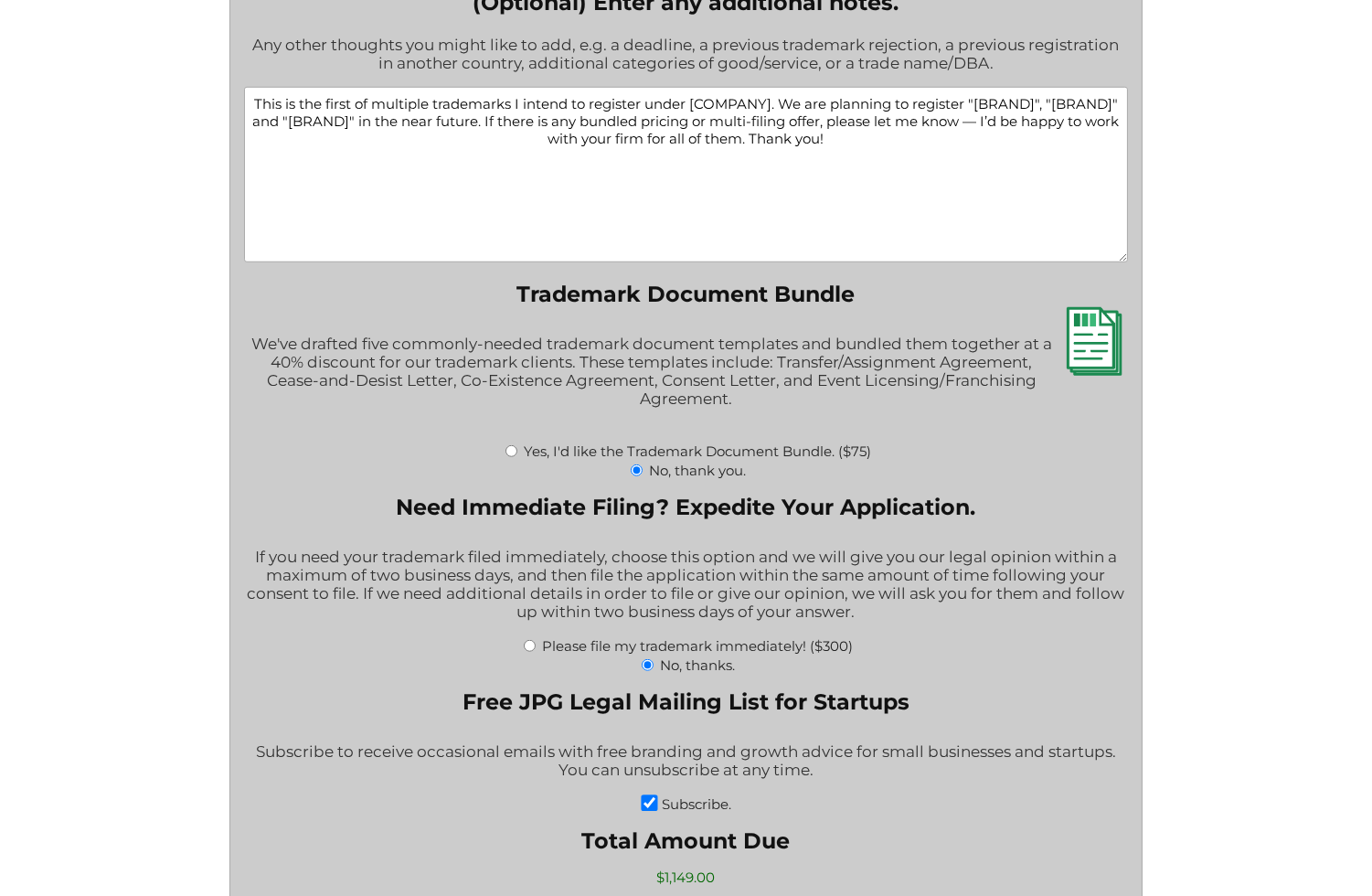 scroll, scrollTop: 3054, scrollLeft: 0, axis: vertical 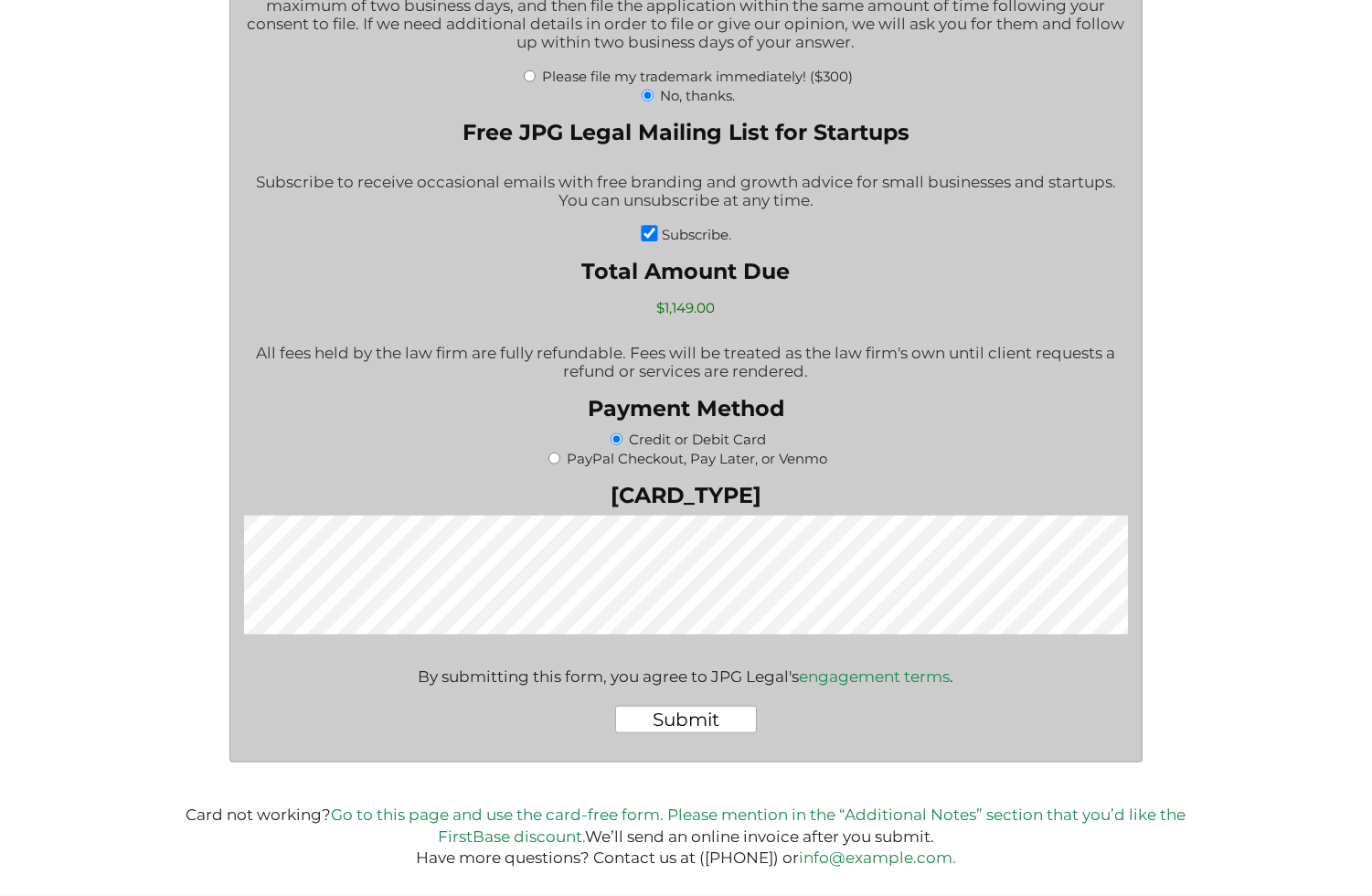 click on "Submit" at bounding box center [686, 720] 